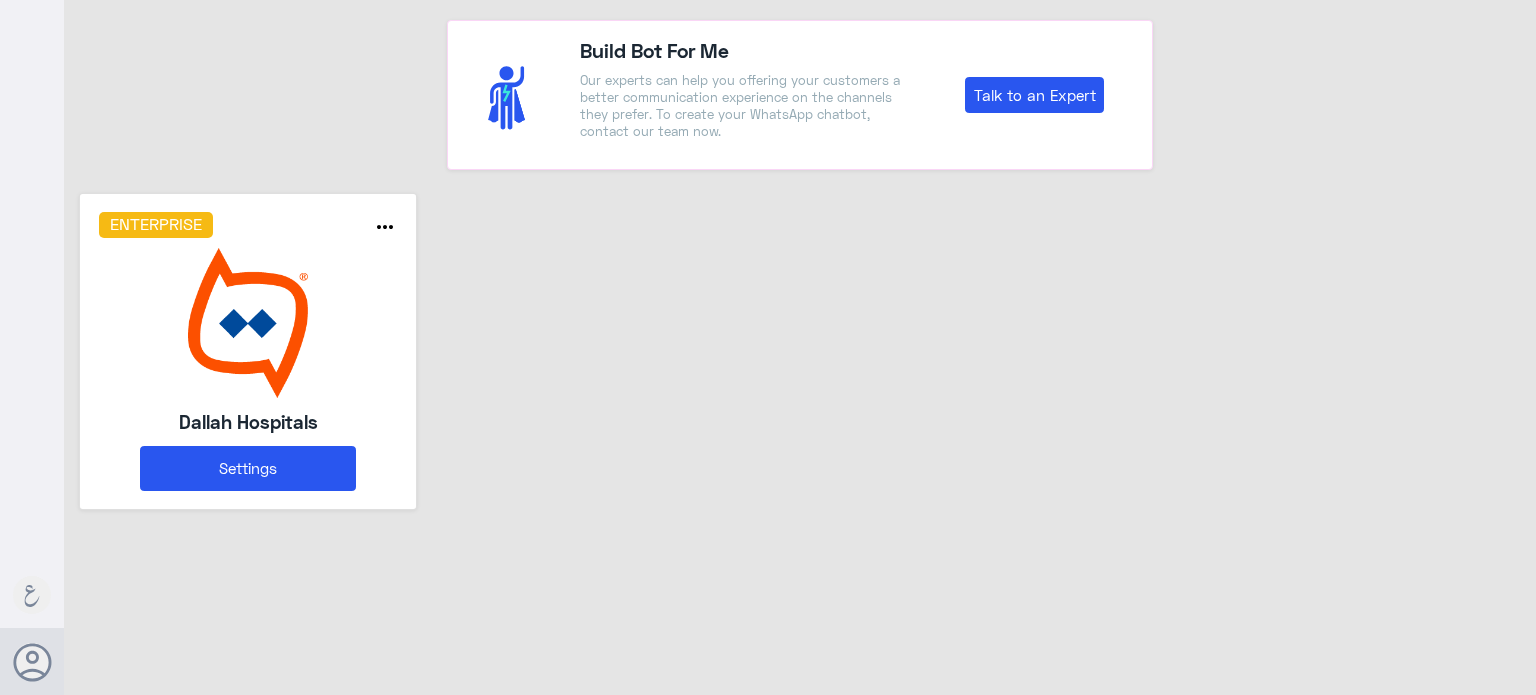 scroll, scrollTop: 0, scrollLeft: 0, axis: both 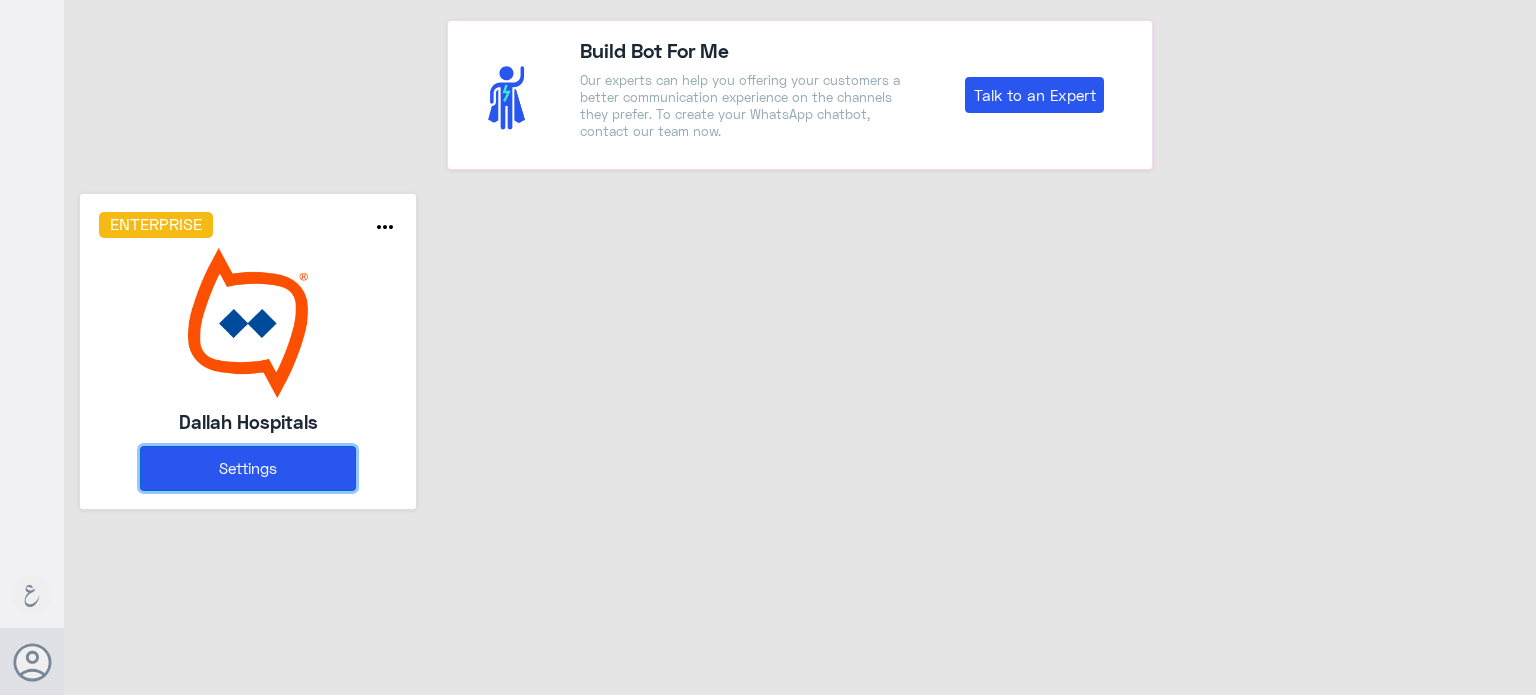 click on "Settings" at bounding box center (248, 468) 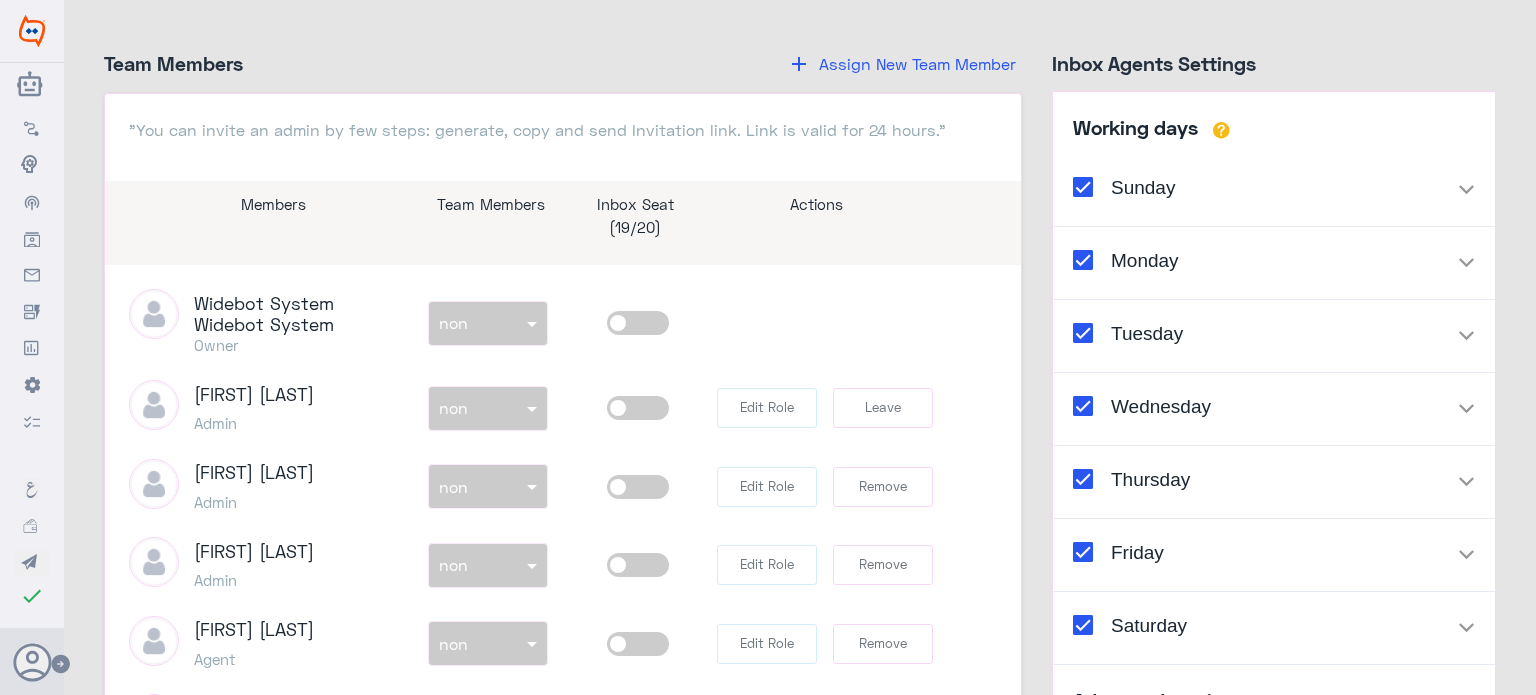 scroll, scrollTop: 2600, scrollLeft: 0, axis: vertical 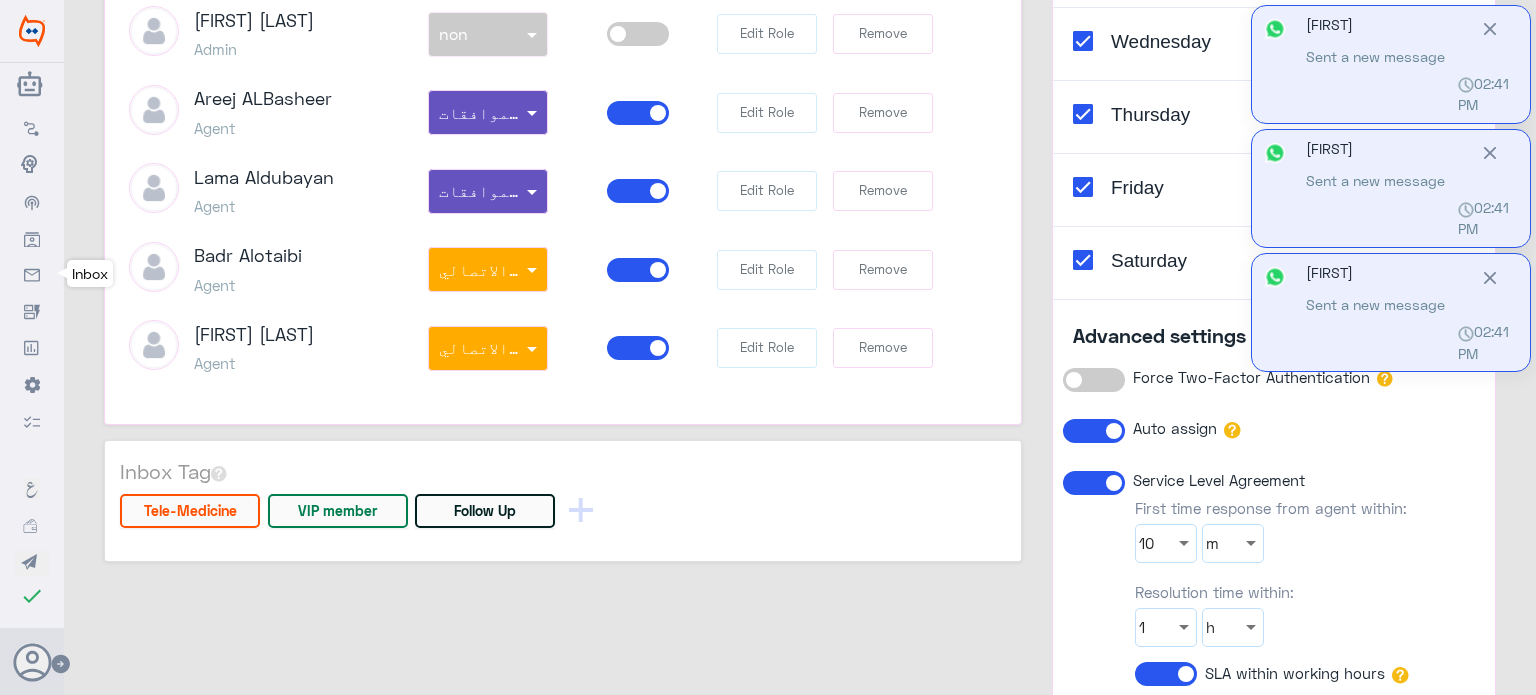 click at bounding box center [32, 274] 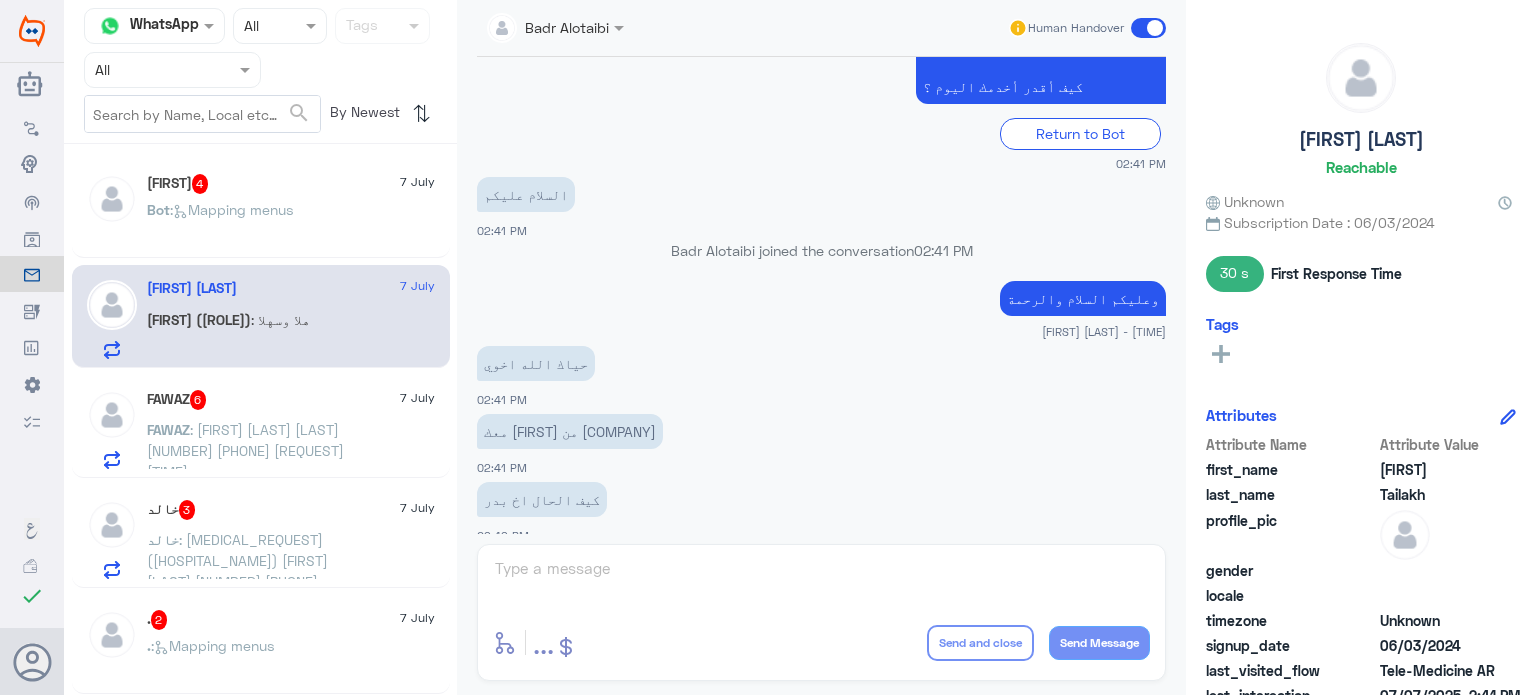 scroll, scrollTop: 521, scrollLeft: 0, axis: vertical 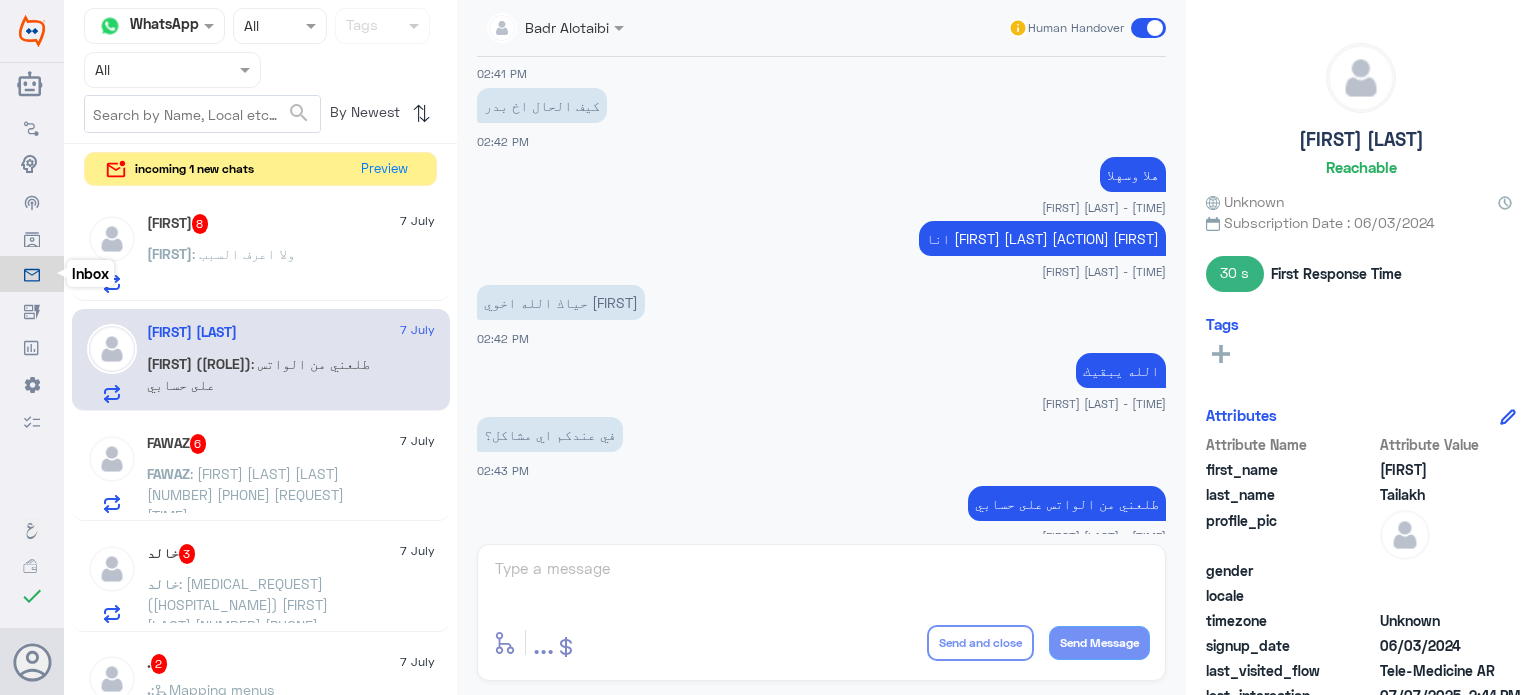 click at bounding box center (32, 276) 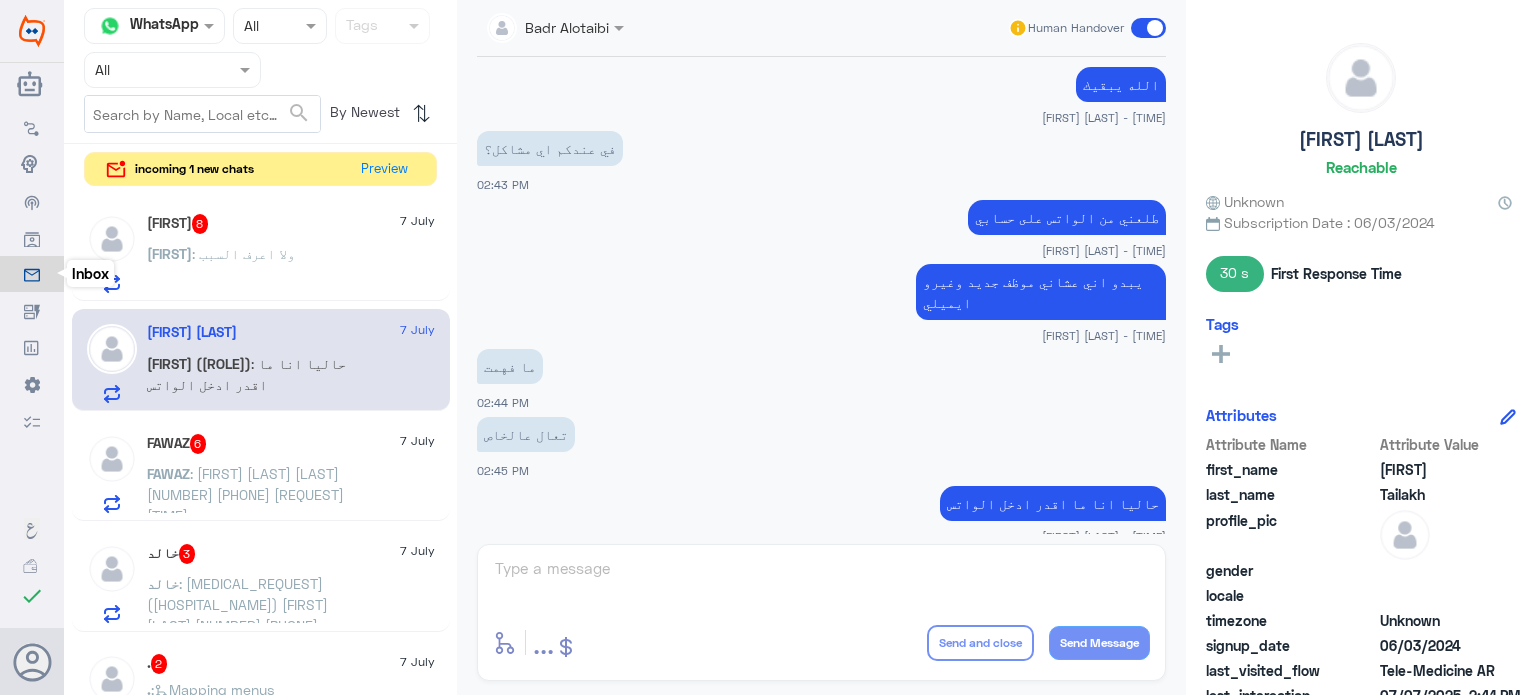 scroll, scrollTop: 1204, scrollLeft: 0, axis: vertical 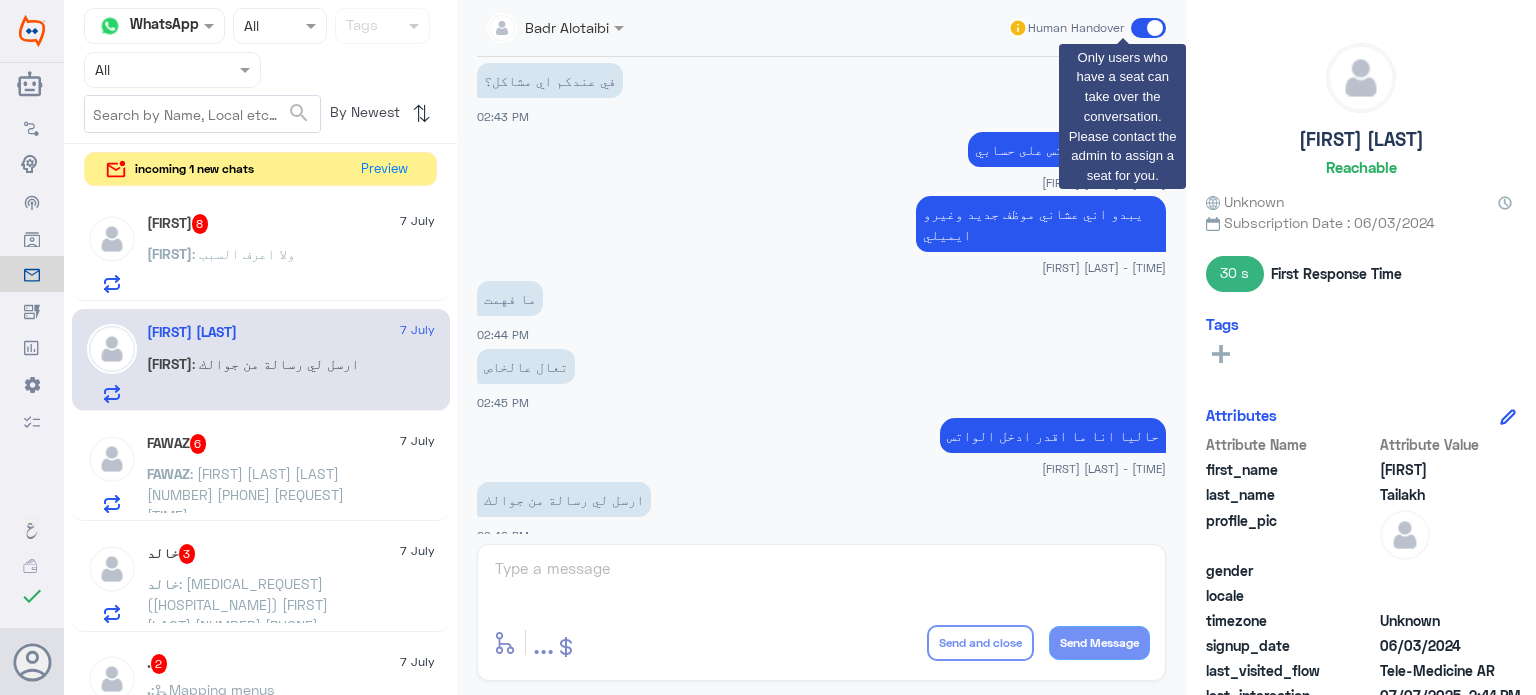 click at bounding box center [1148, 28] 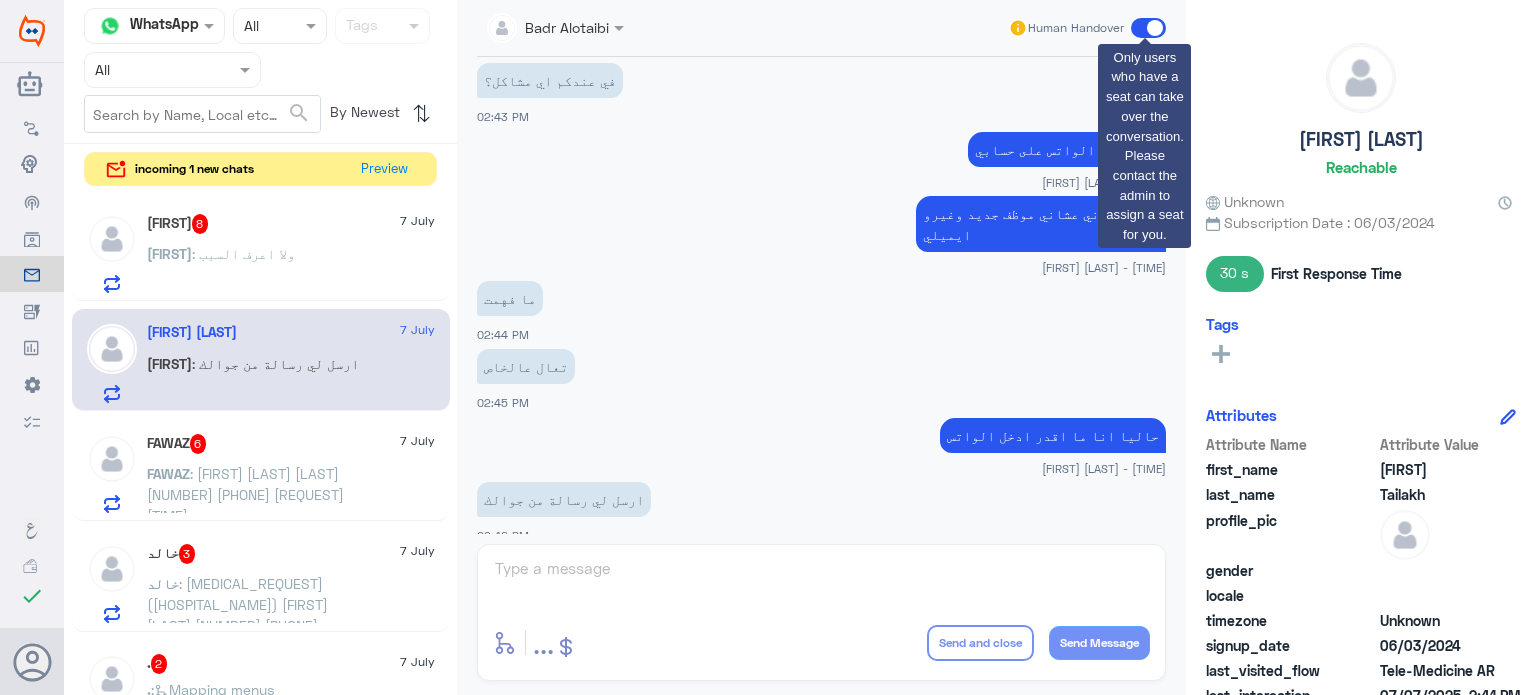 click at bounding box center (1148, 28) 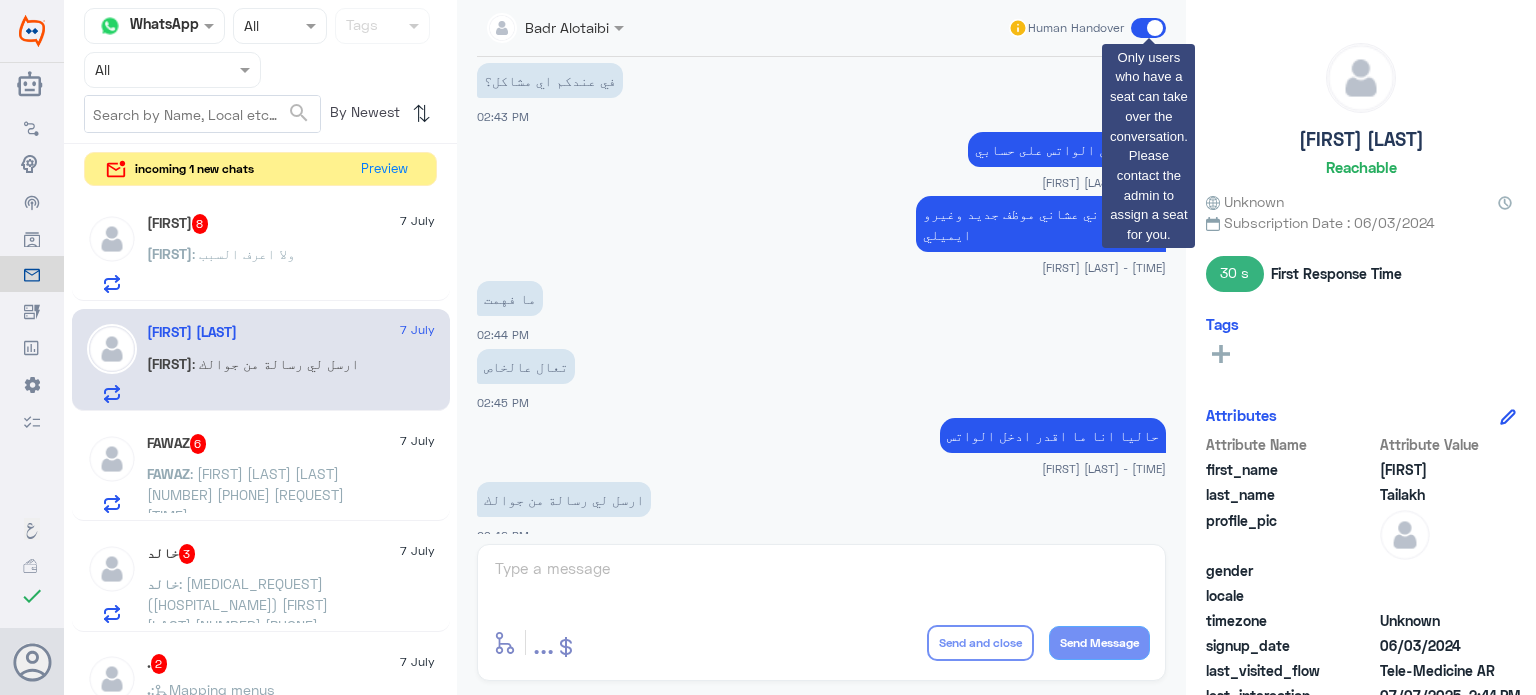 click at bounding box center (1148, 28) 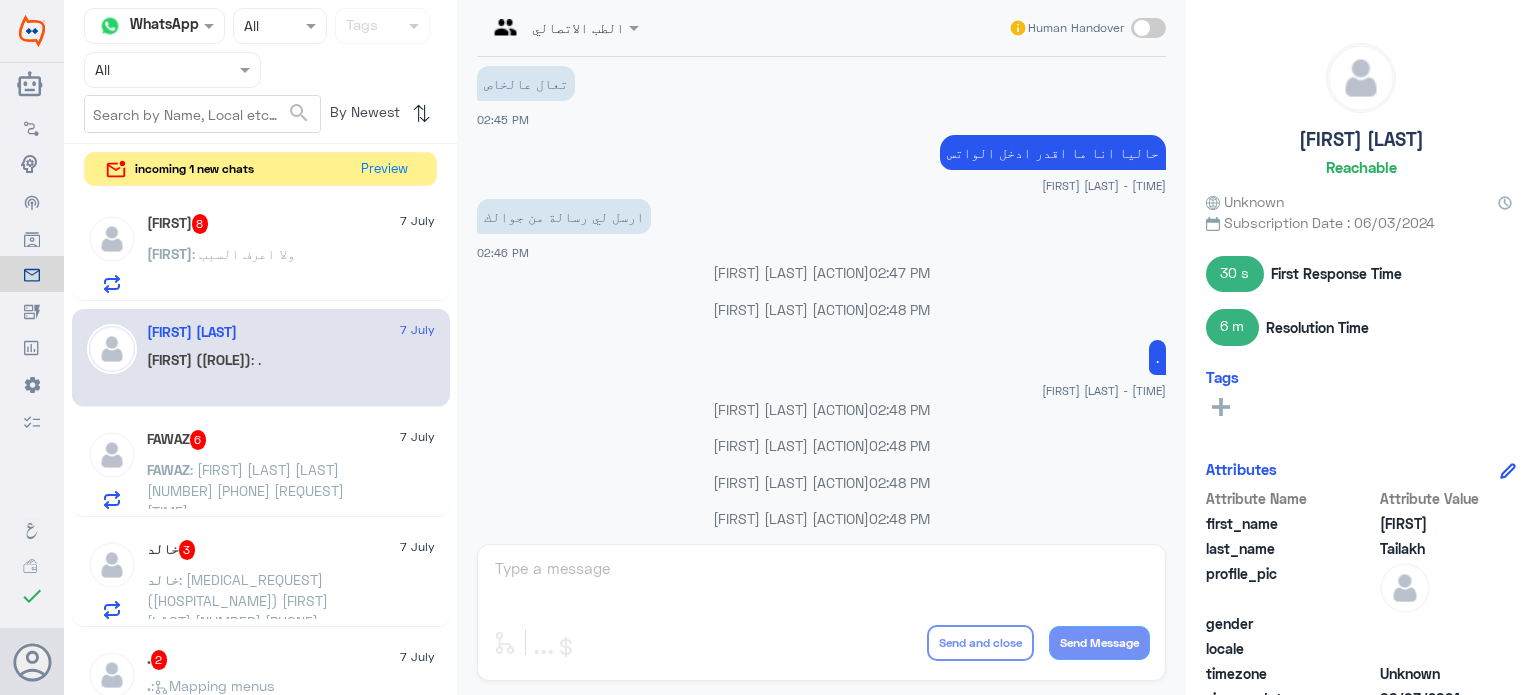 scroll, scrollTop: 1523, scrollLeft: 0, axis: vertical 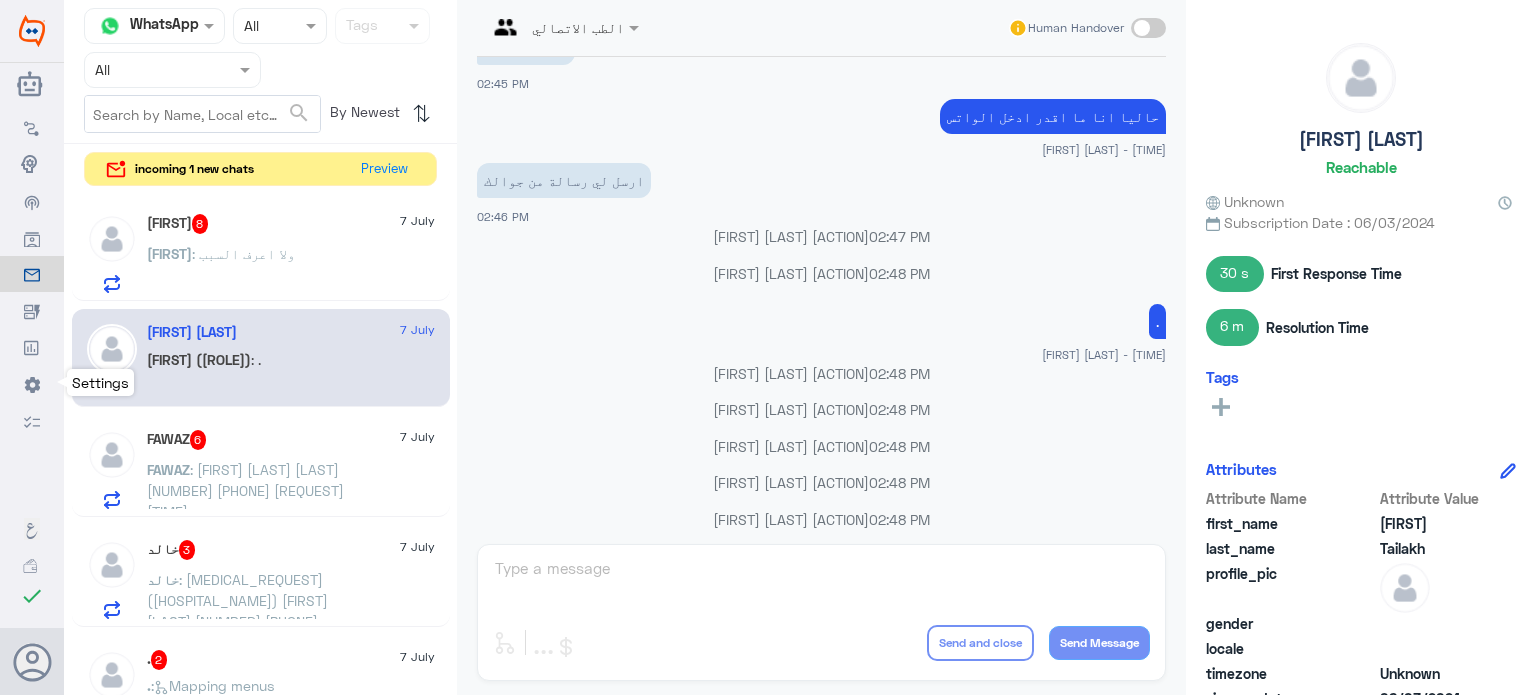 click at bounding box center (29, 164) 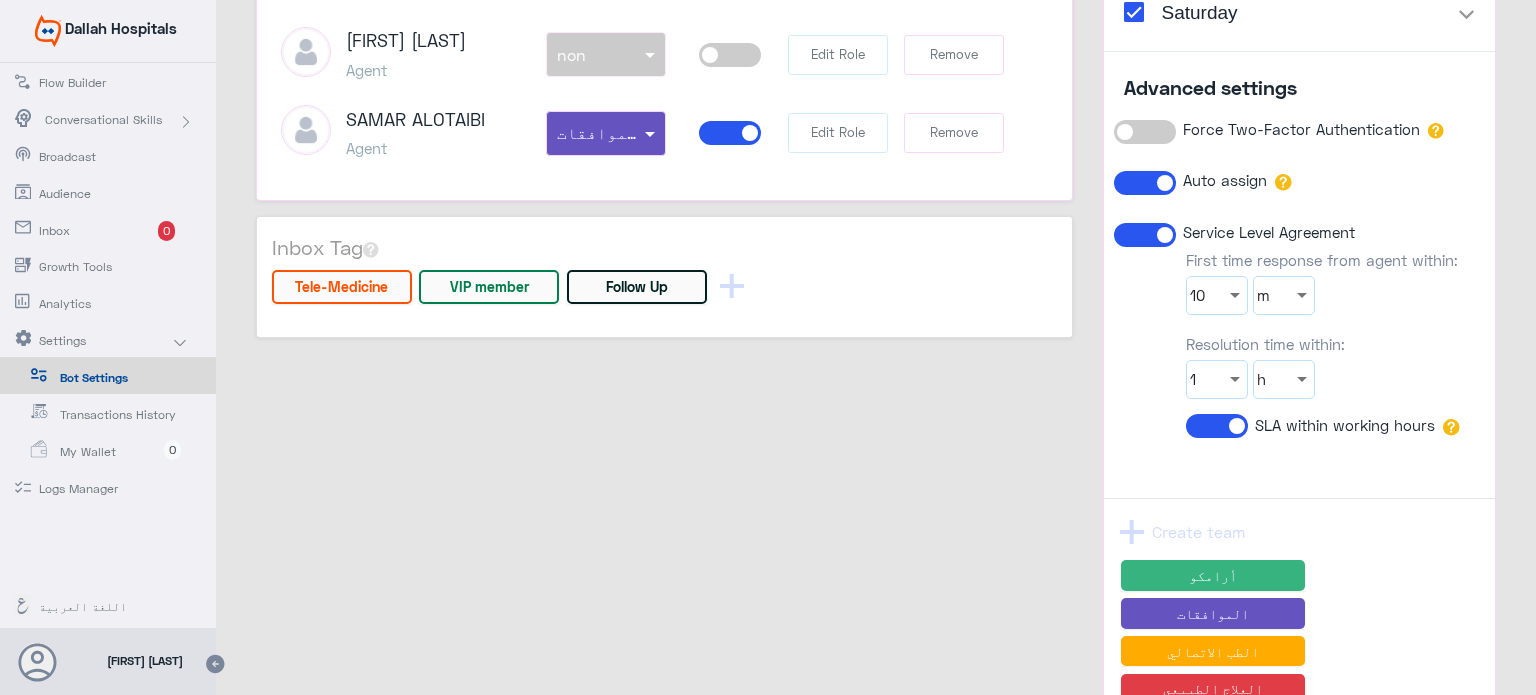 scroll, scrollTop: 2800, scrollLeft: 0, axis: vertical 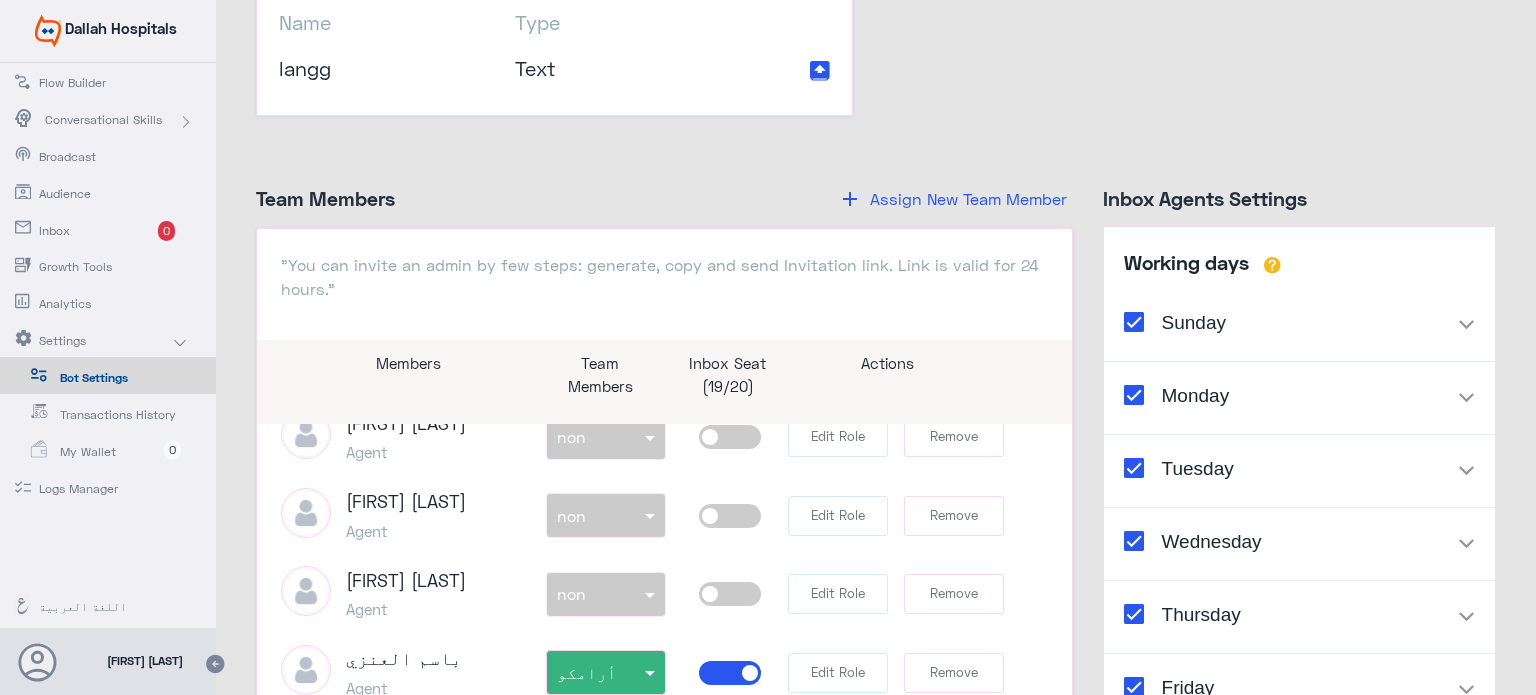 click on "Assign New Team Member" at bounding box center (968, 198) 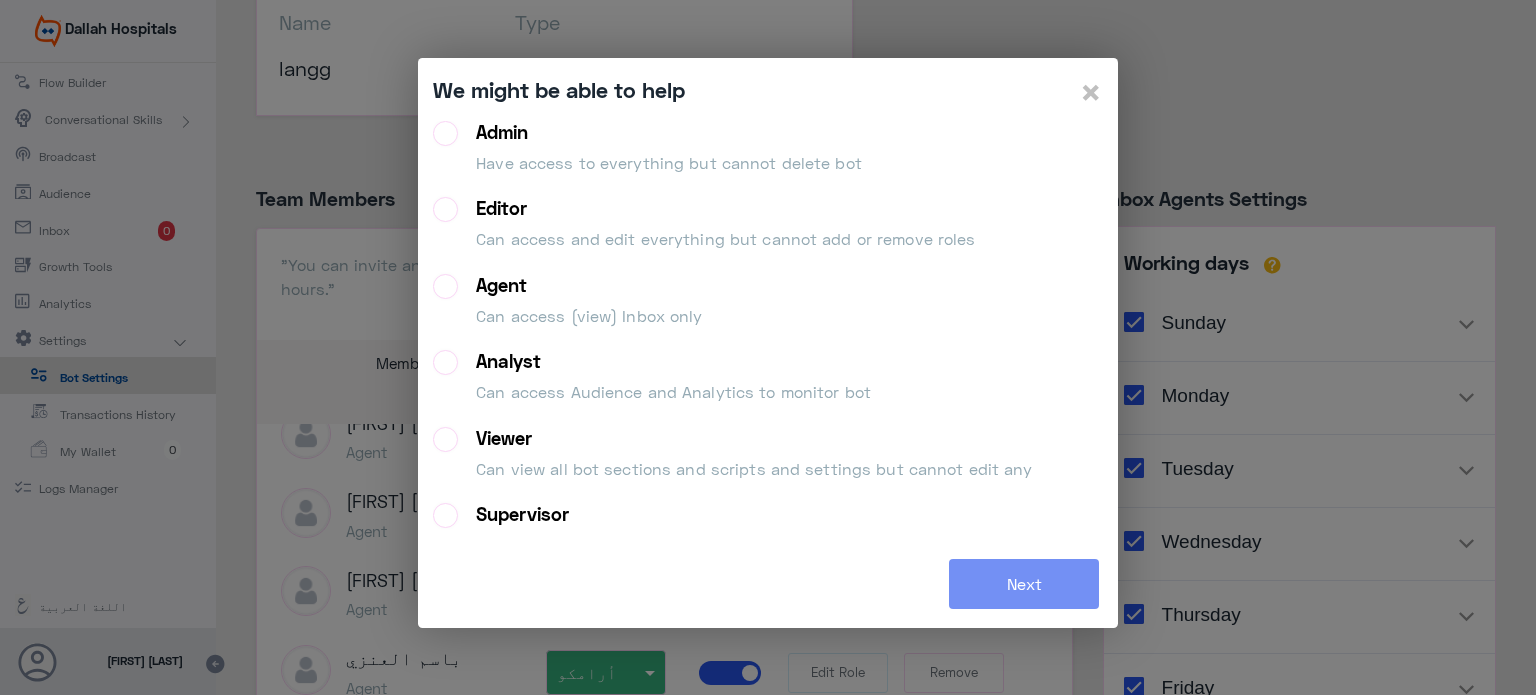 click on "Agent" at bounding box center [589, 285] 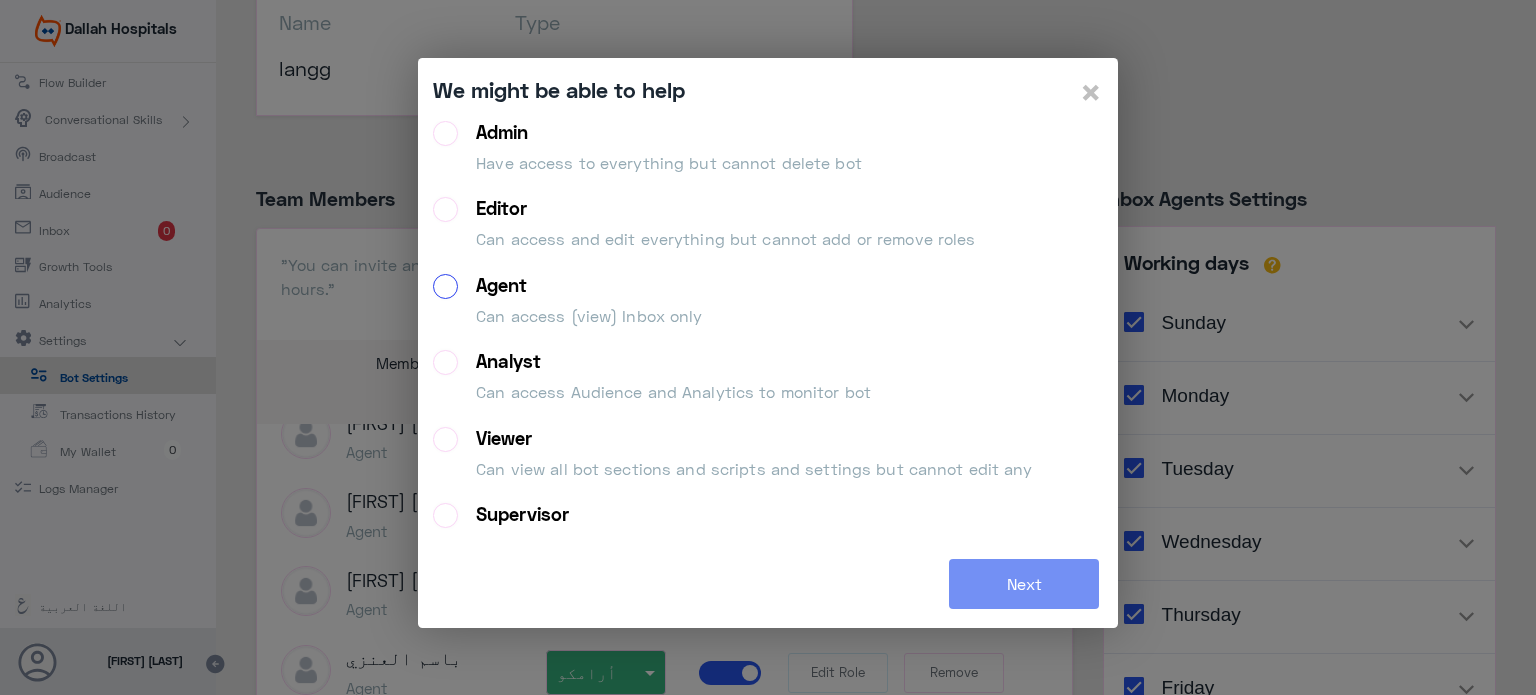 click on "Agent   Can access (view) Inbox only" at bounding box center (439, 280) 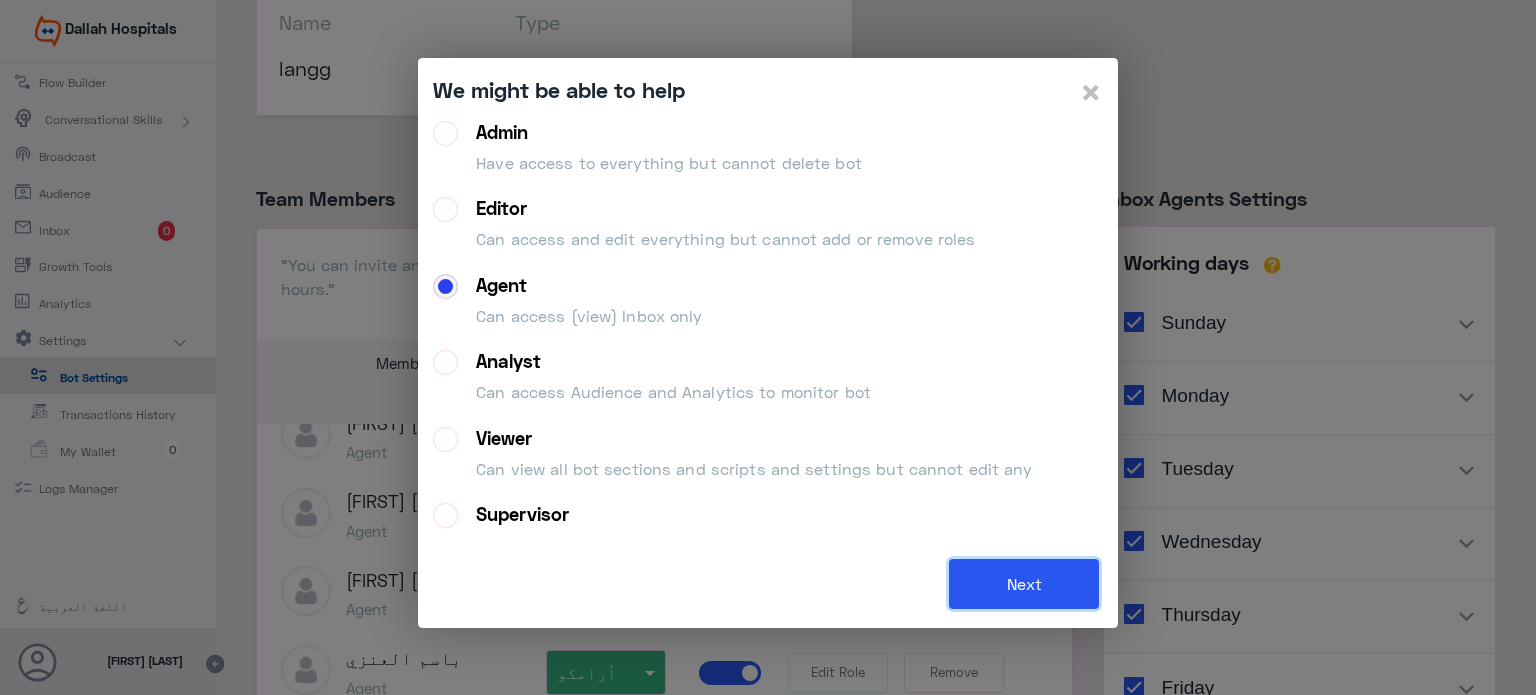 click on "Next" at bounding box center (1024, 584) 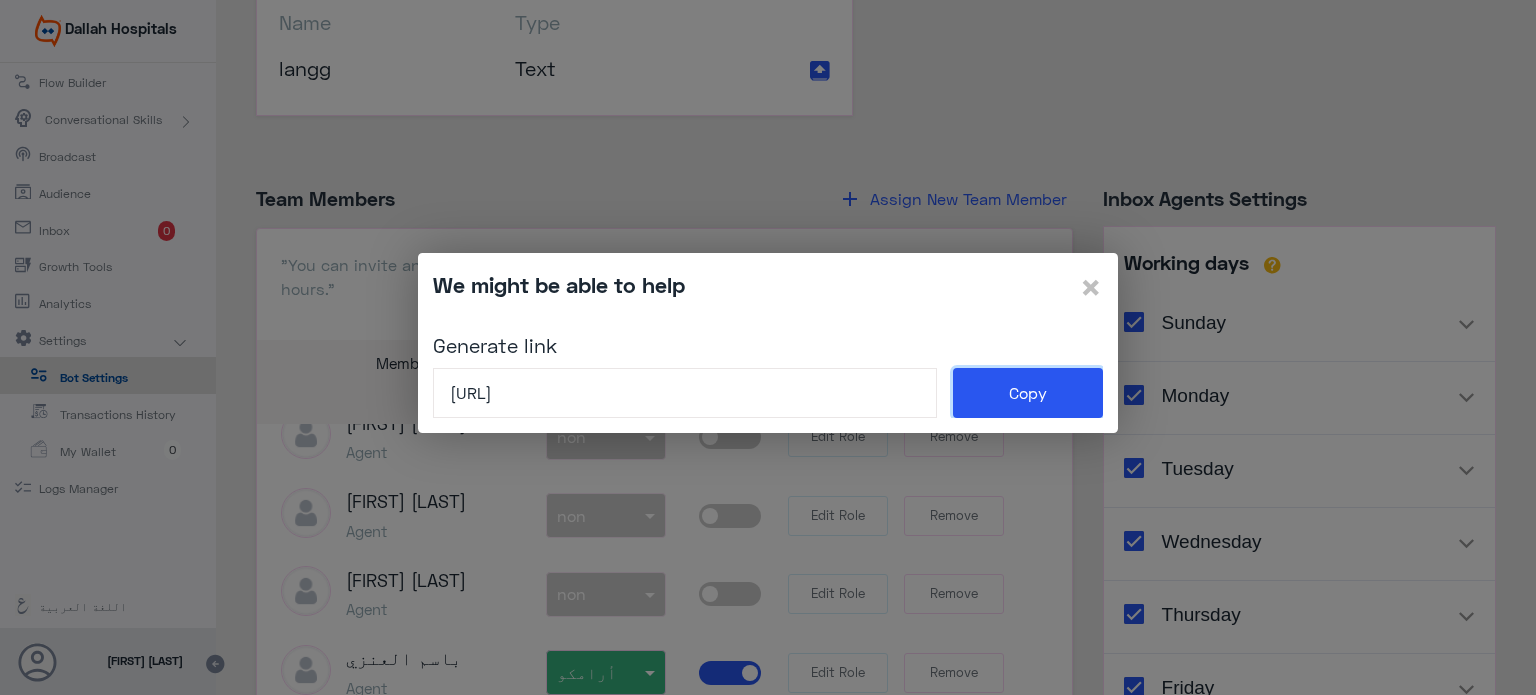 click on "Copy" at bounding box center [1028, 393] 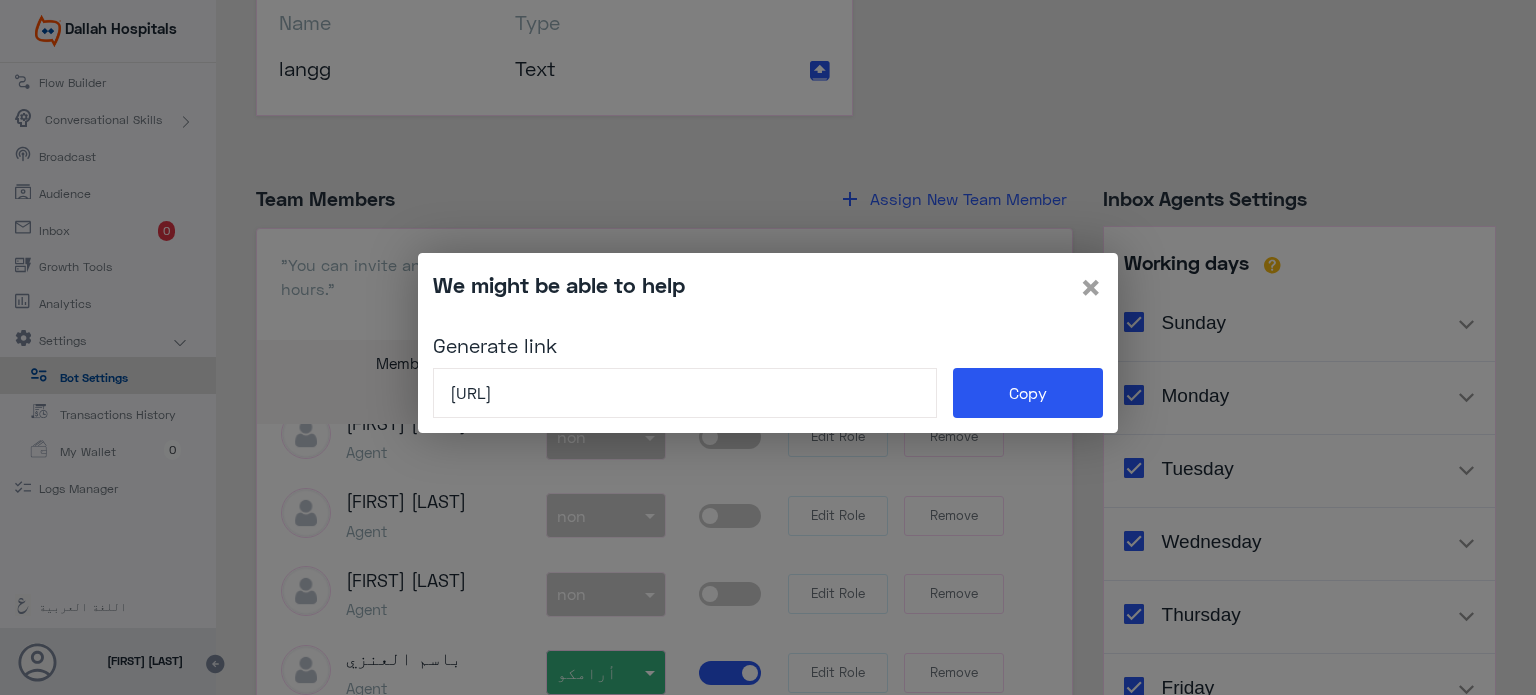 click on "×" at bounding box center (1091, 286) 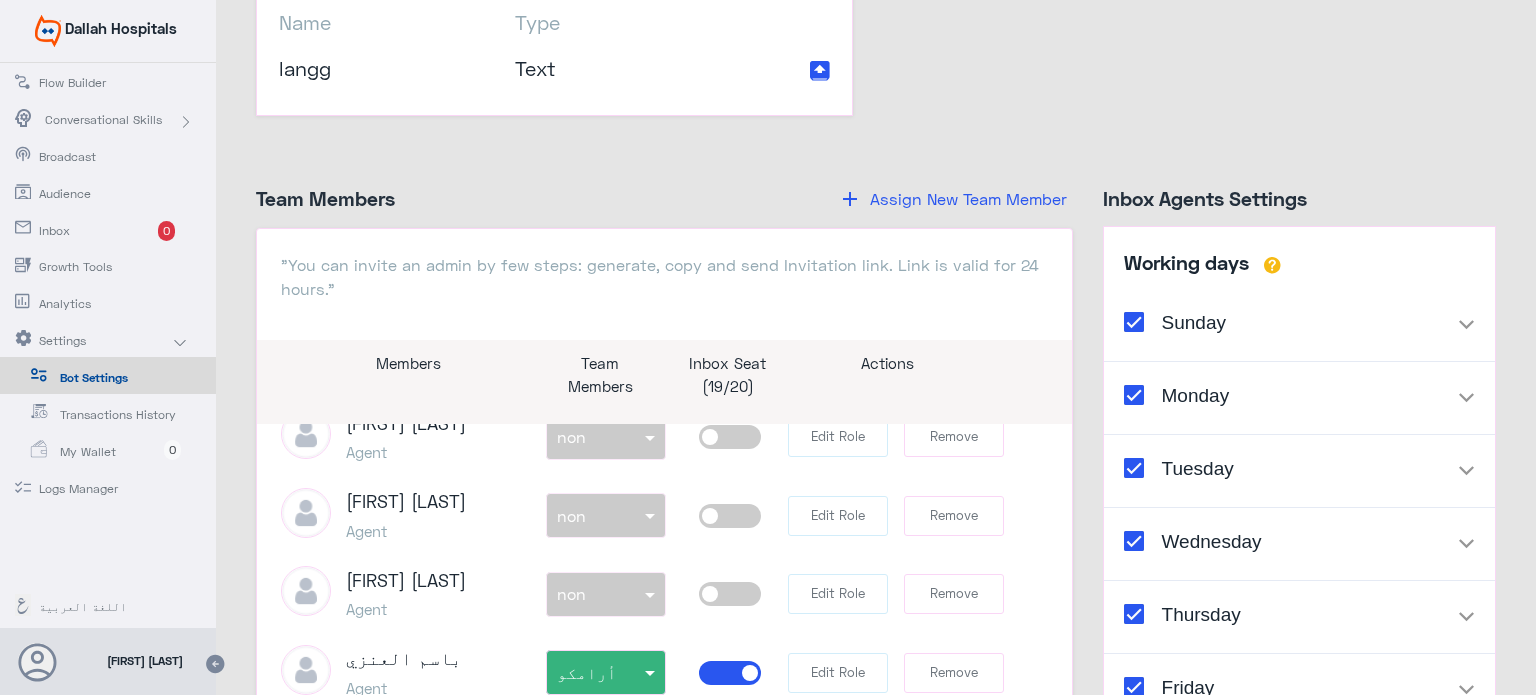 click at bounding box center (38, 663) 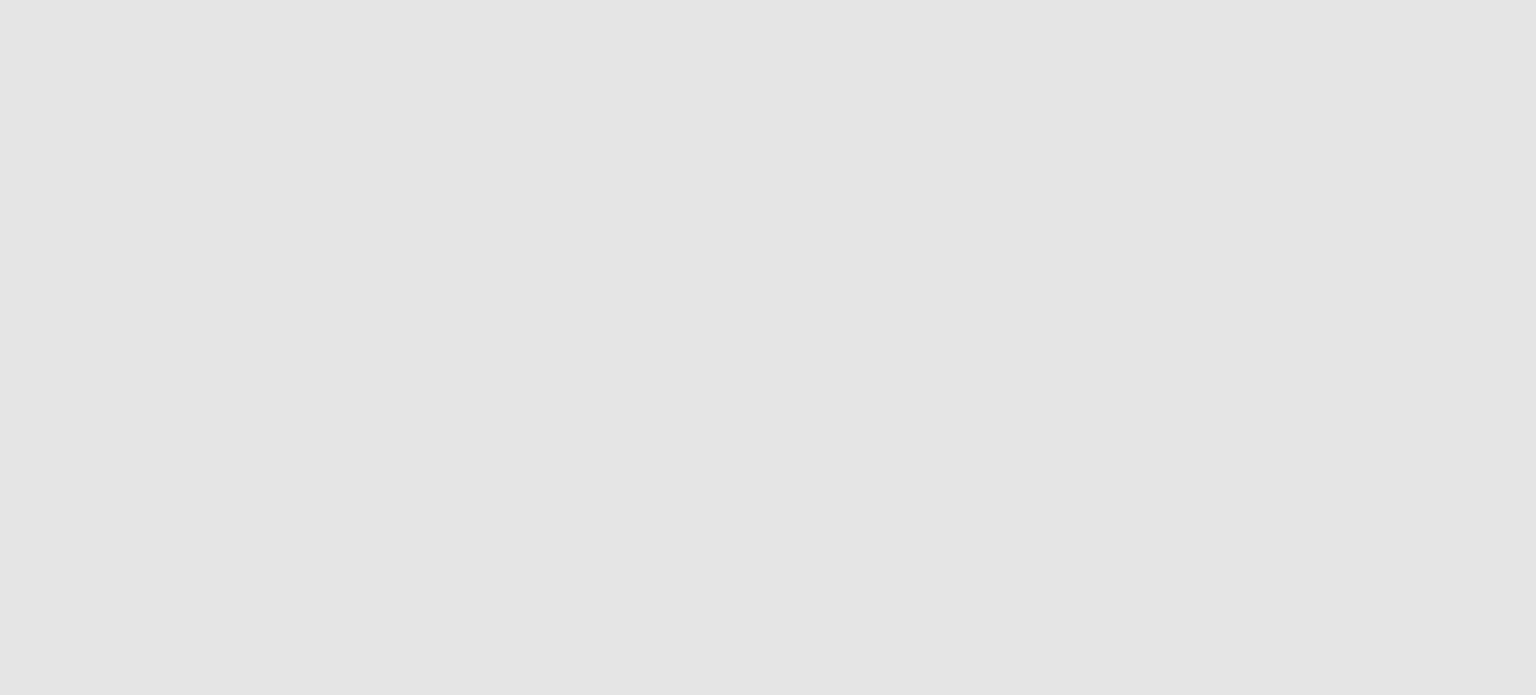 scroll, scrollTop: 0, scrollLeft: 0, axis: both 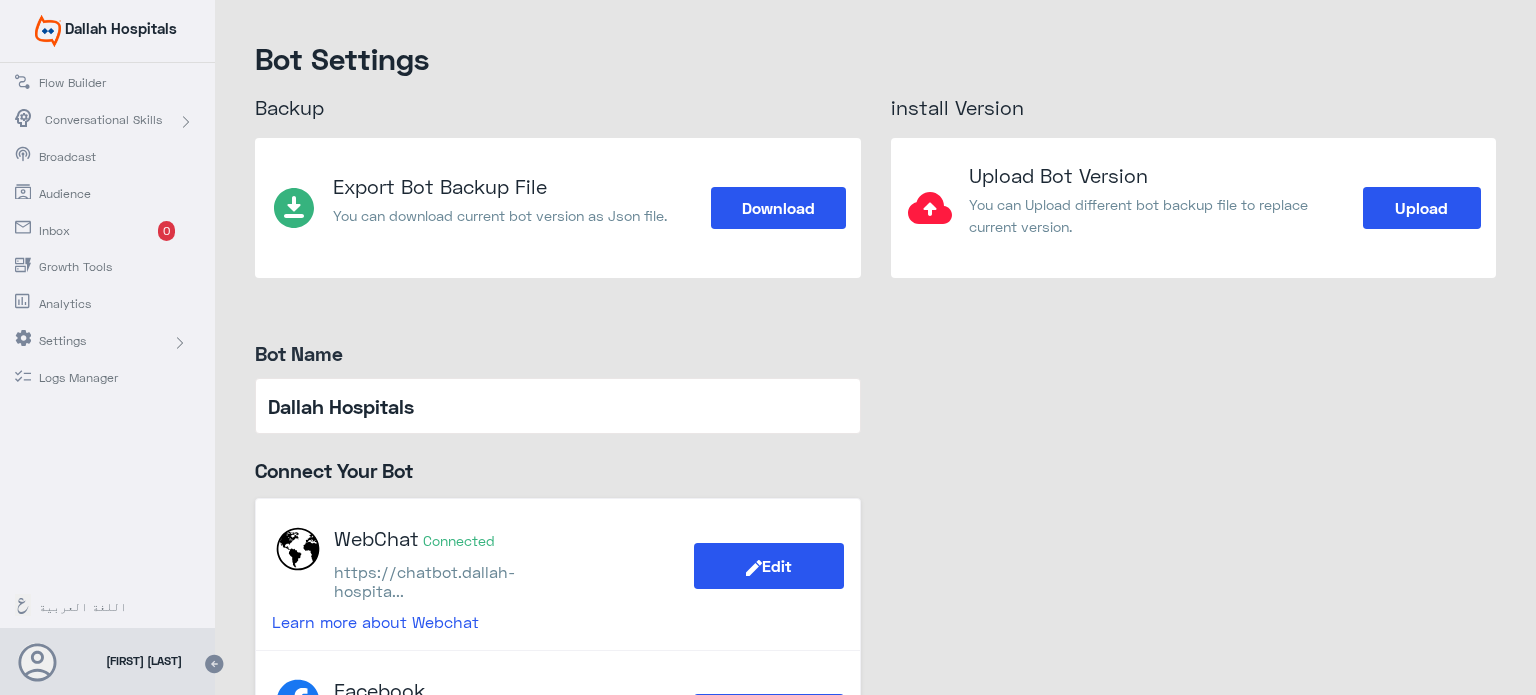 click at bounding box center [37, 662] 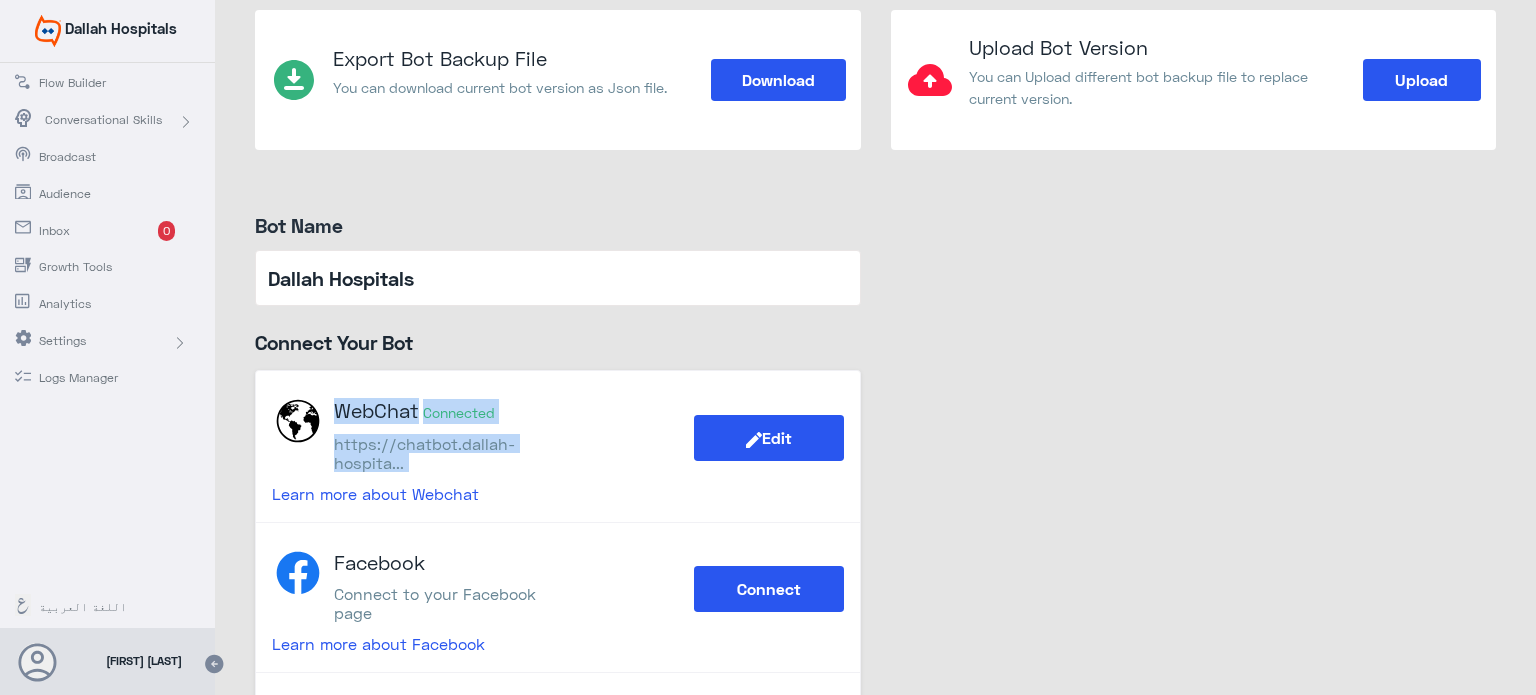 scroll, scrollTop: 200, scrollLeft: 0, axis: vertical 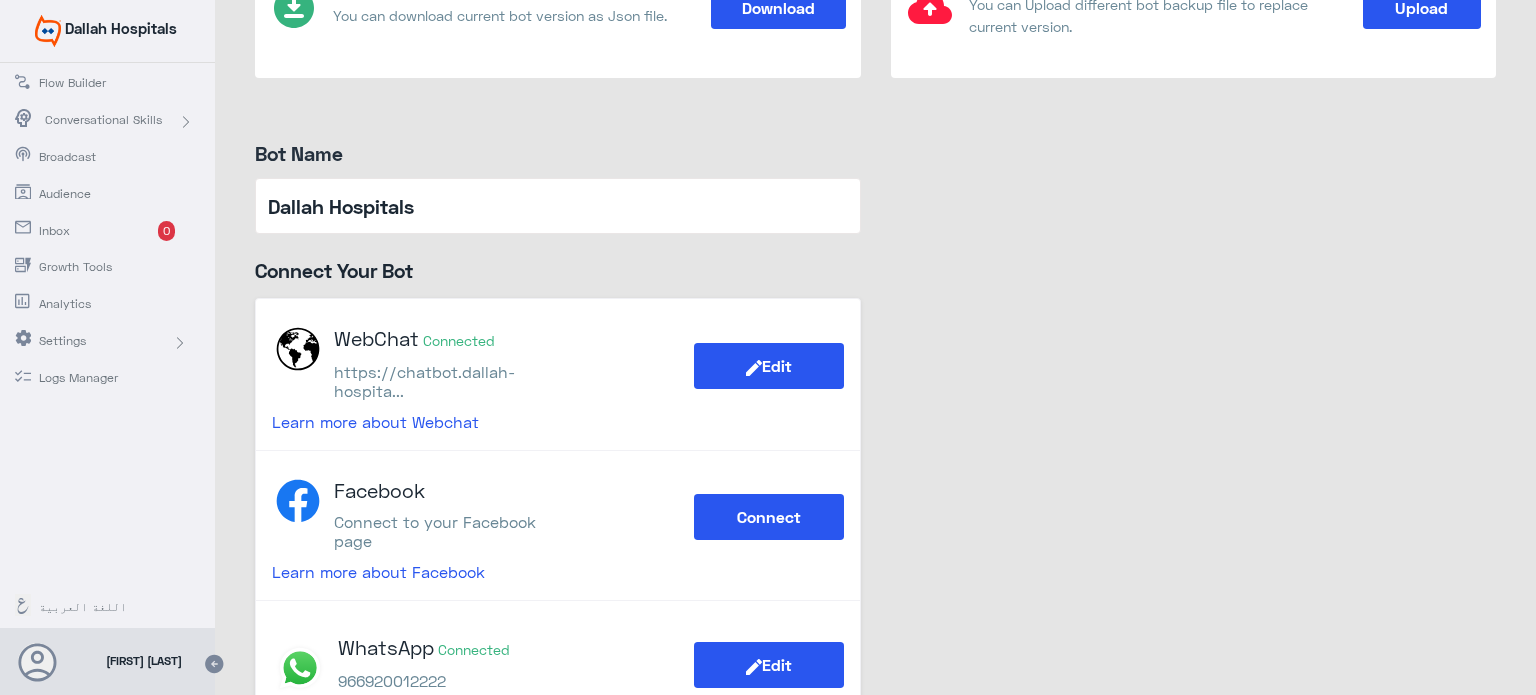 click at bounding box center (213, 664) 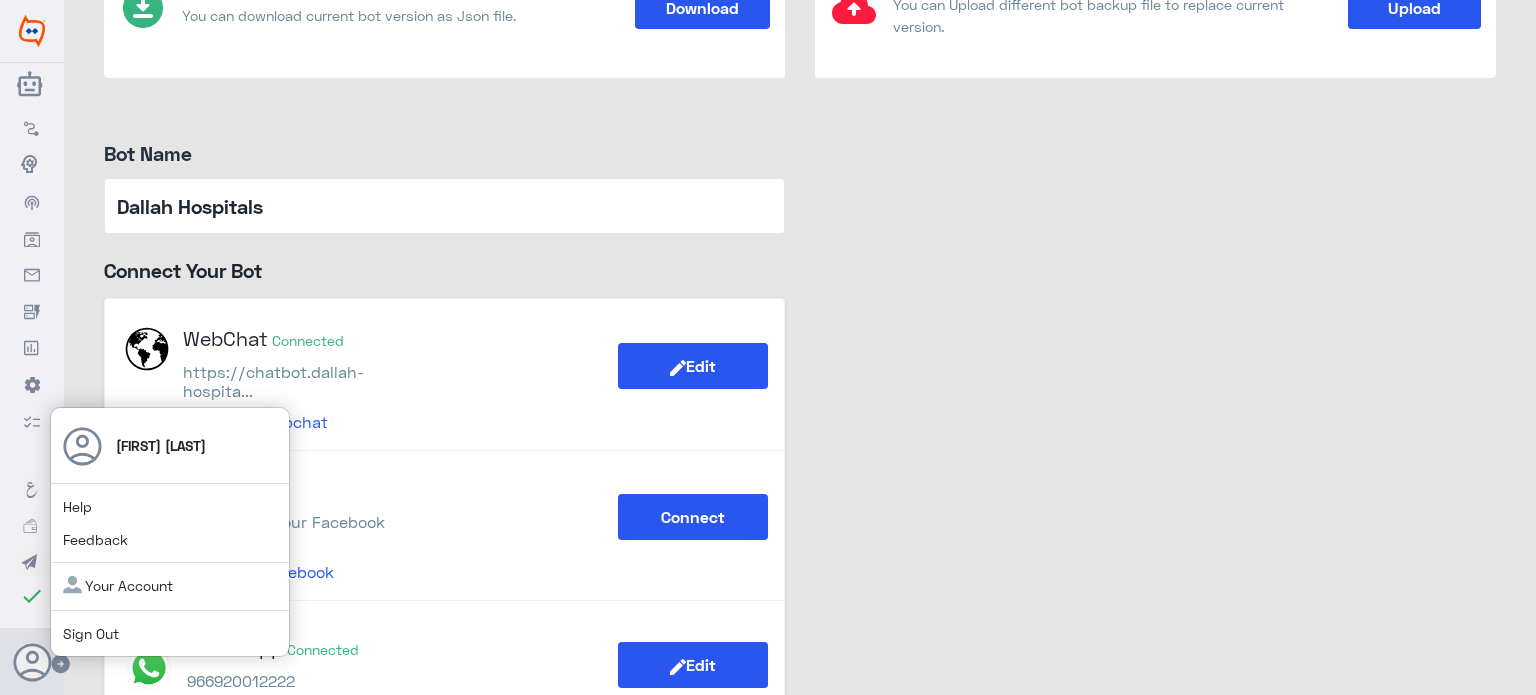 click at bounding box center (62, 664) 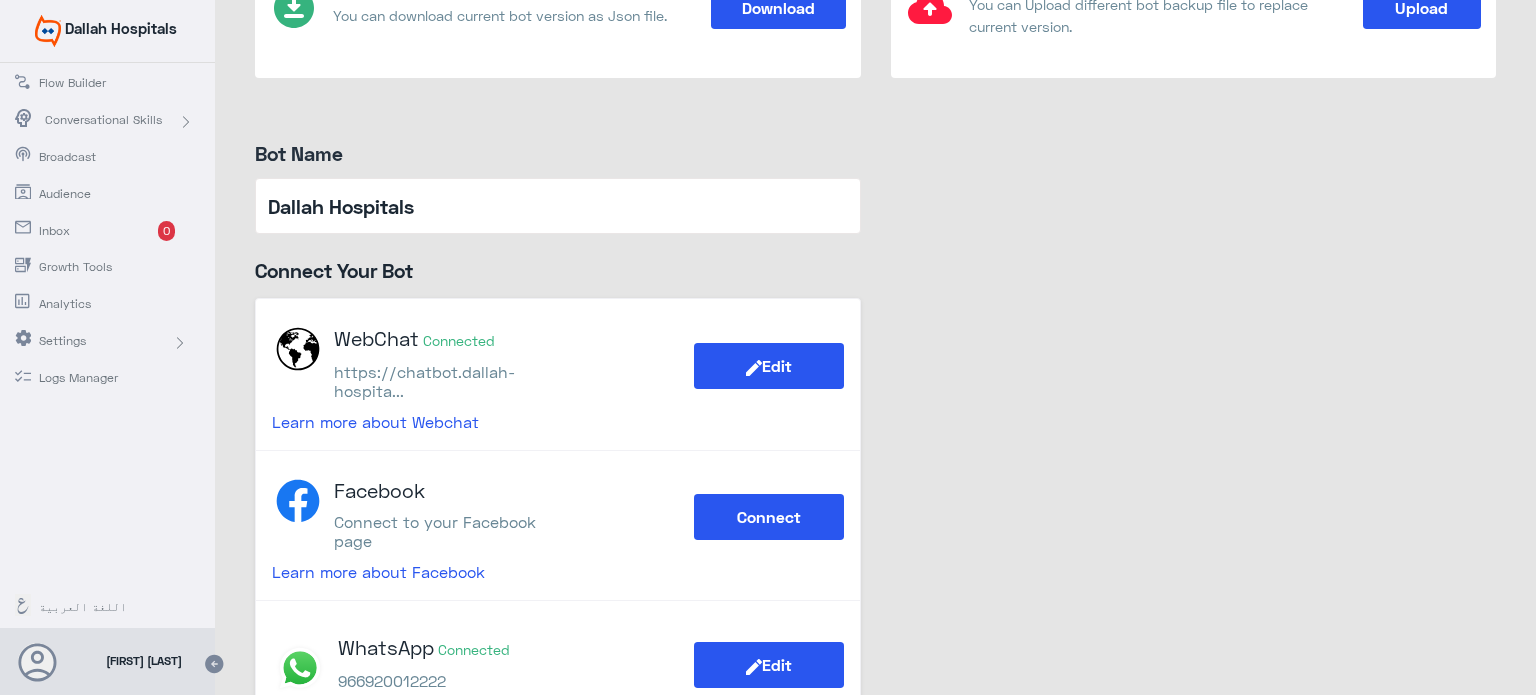 click at bounding box center (38, 663) 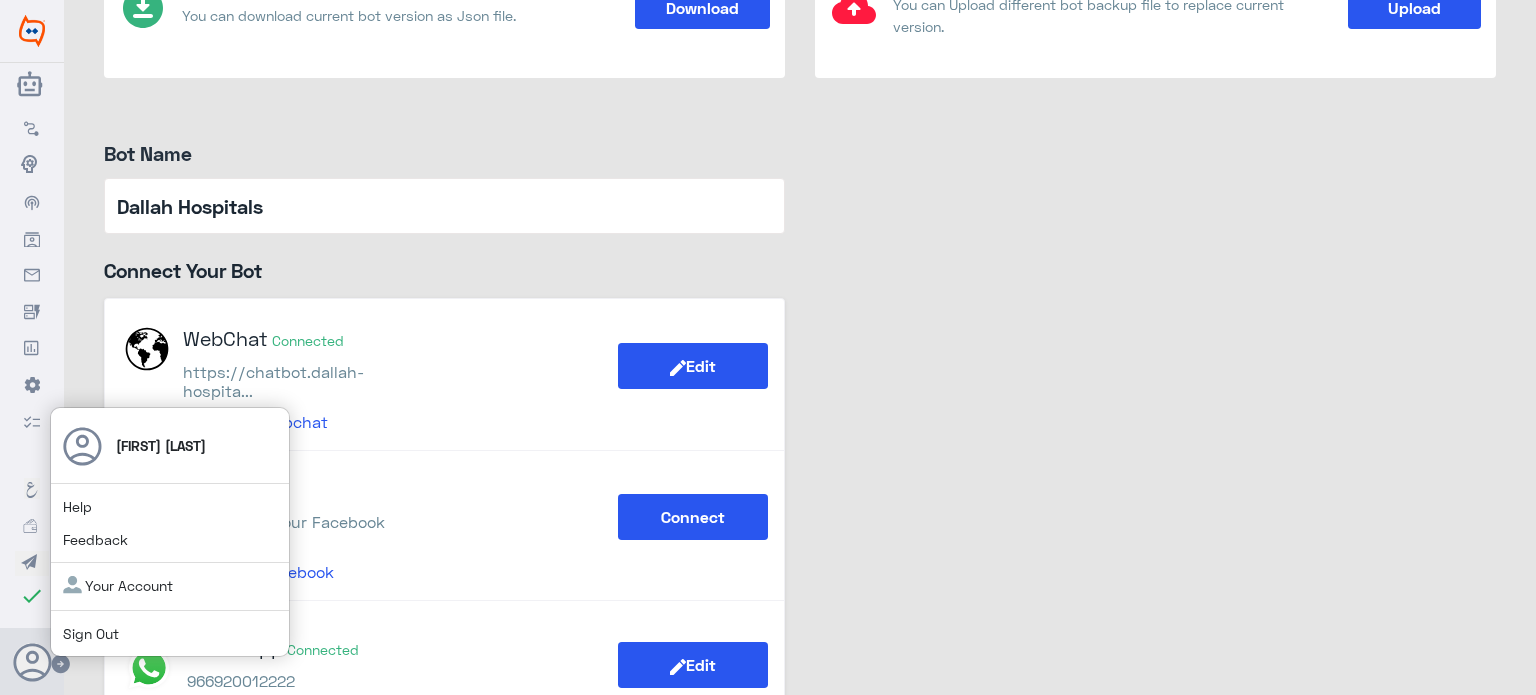click on "Sign Out" at bounding box center [77, 506] 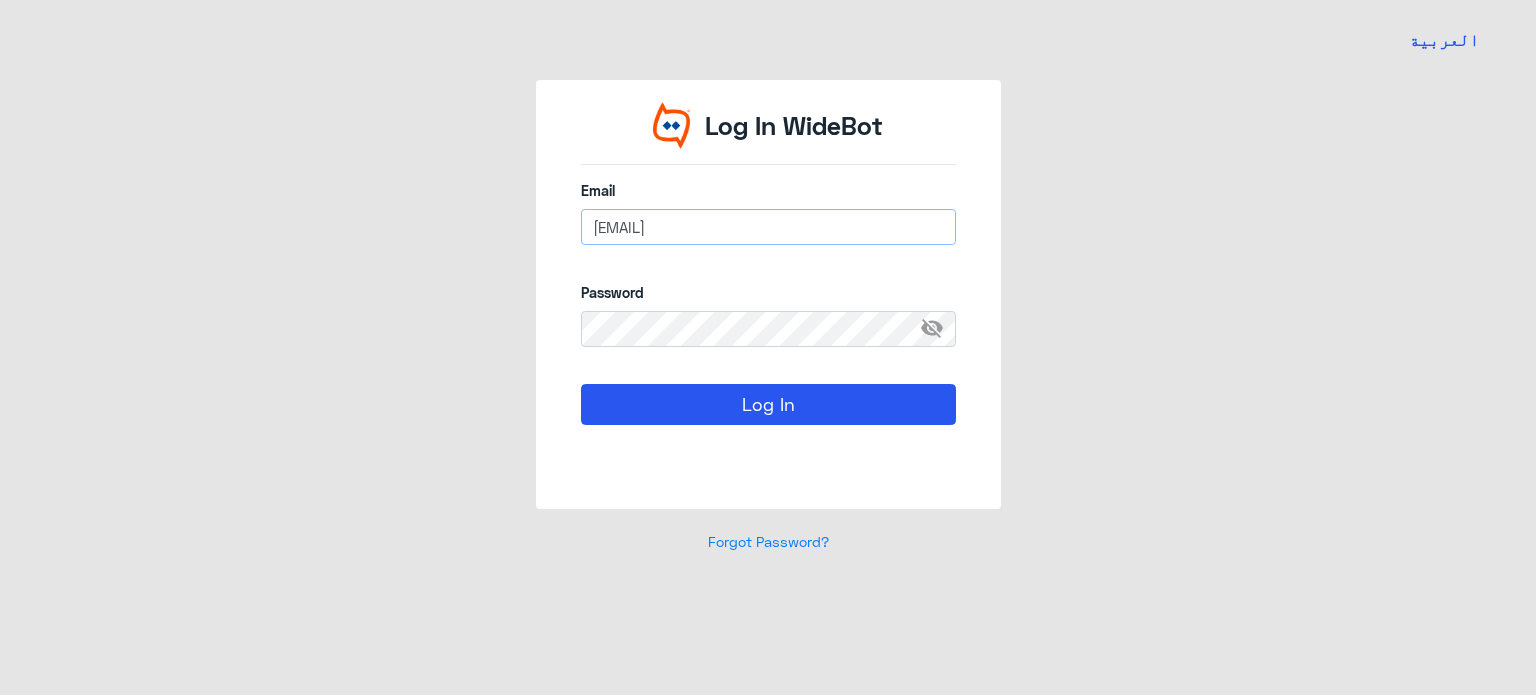 click on "m_tailakh@dallahhealth.com" at bounding box center [768, 227] 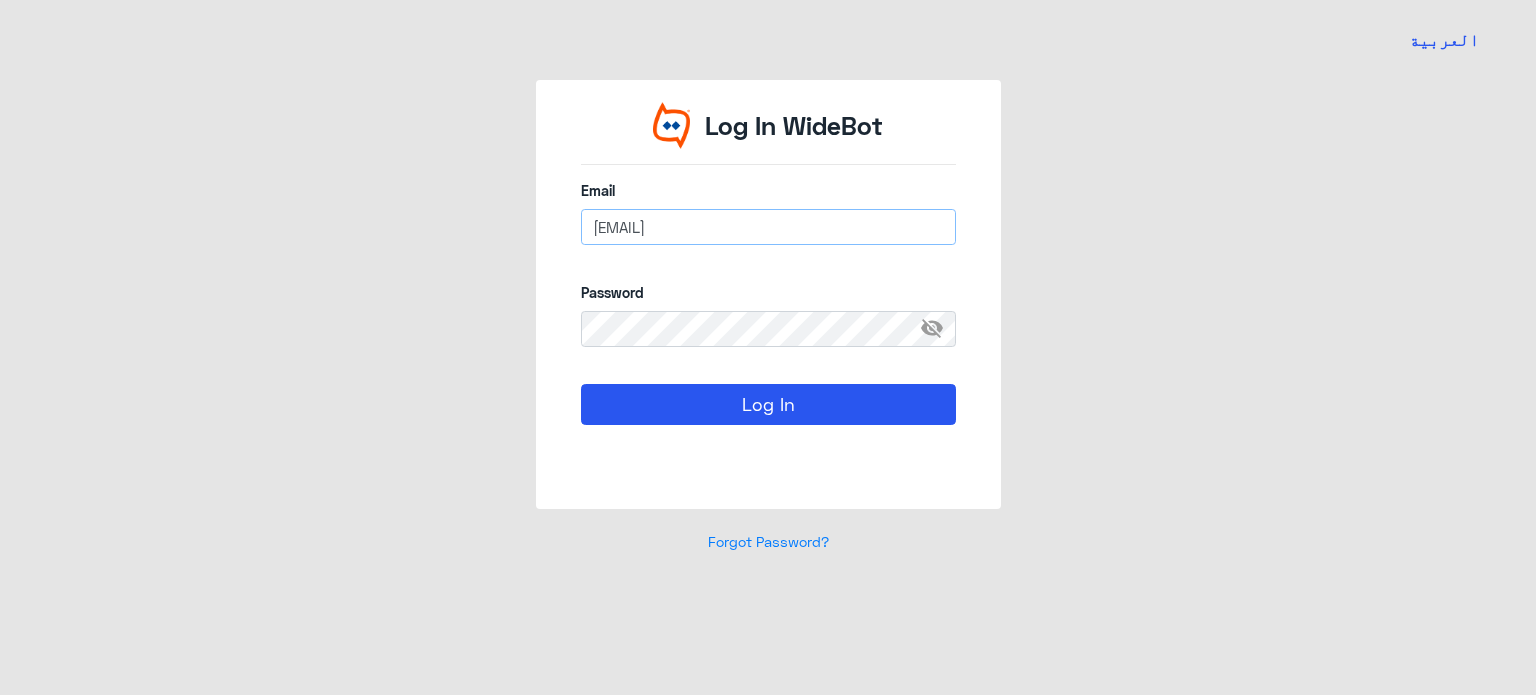 type on "n_zaid@dallahhealth.com" 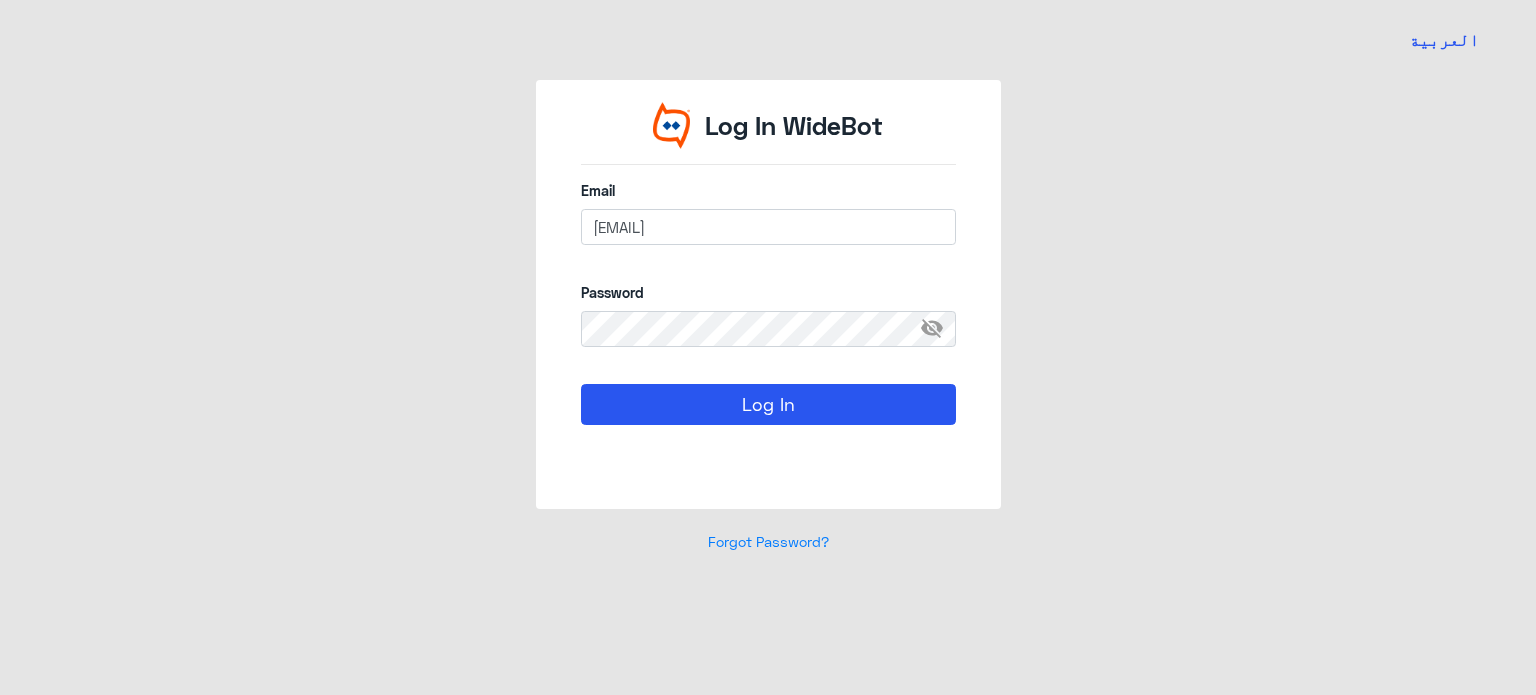 click on "visibility_off" at bounding box center (938, 329) 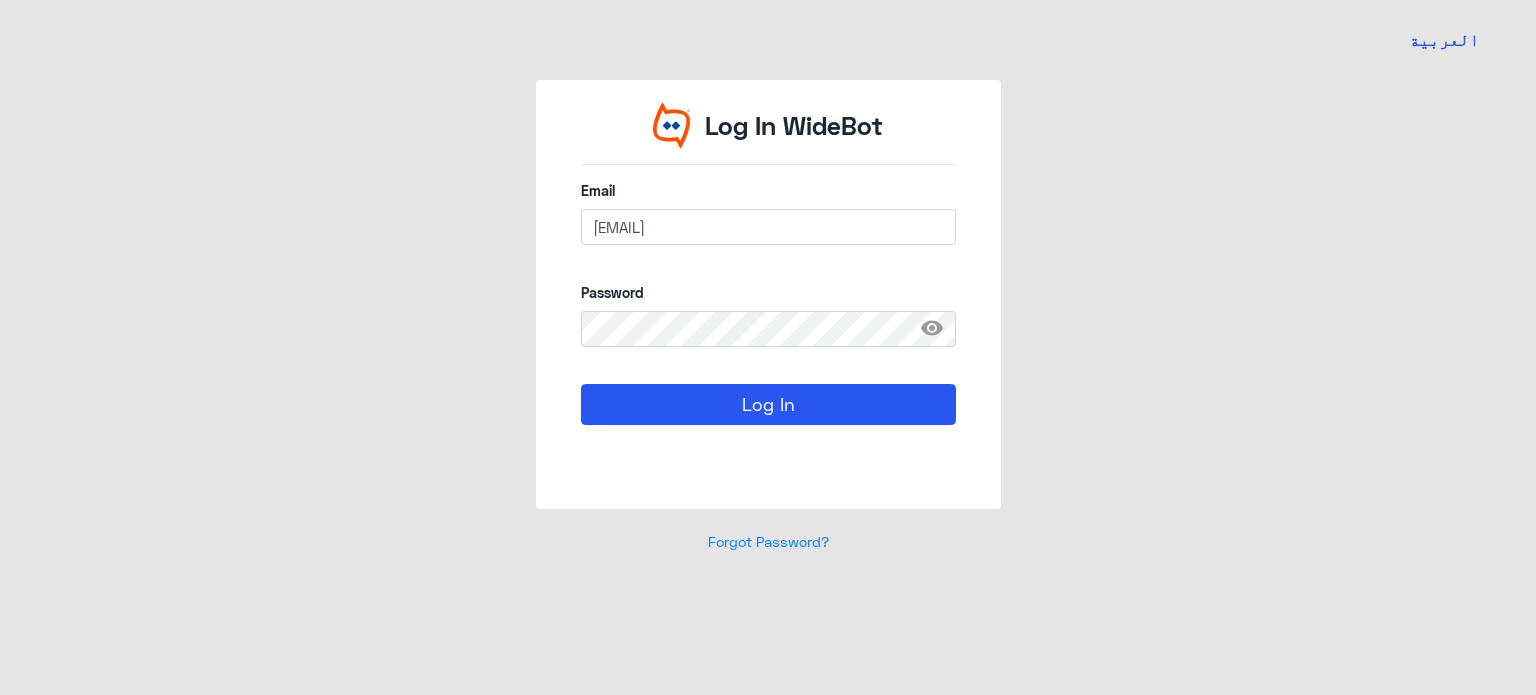 click on "visibility" at bounding box center [938, 329] 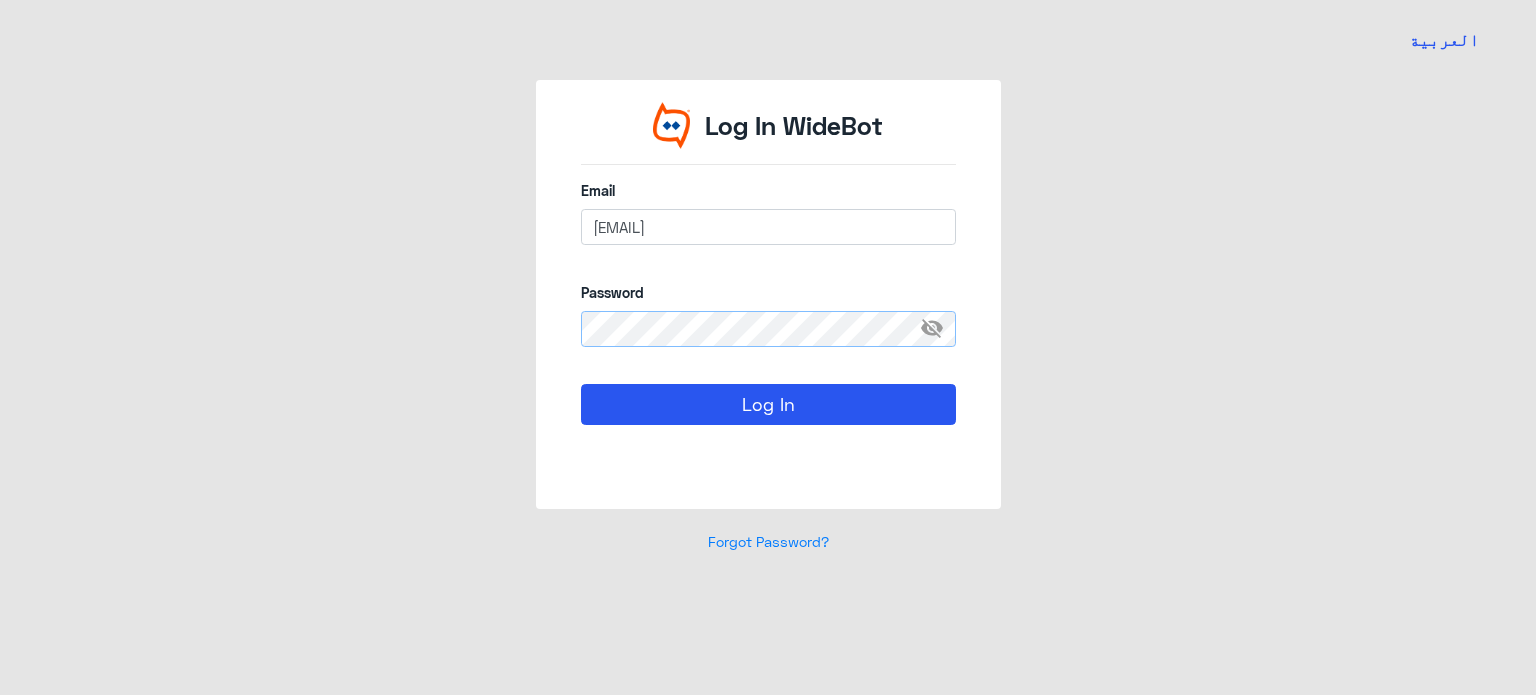 click on "Log In WideBot Email n_zaid@dallahhealth.com Password  visibility_off  Log In Forgot Password?" at bounding box center (768, 328) 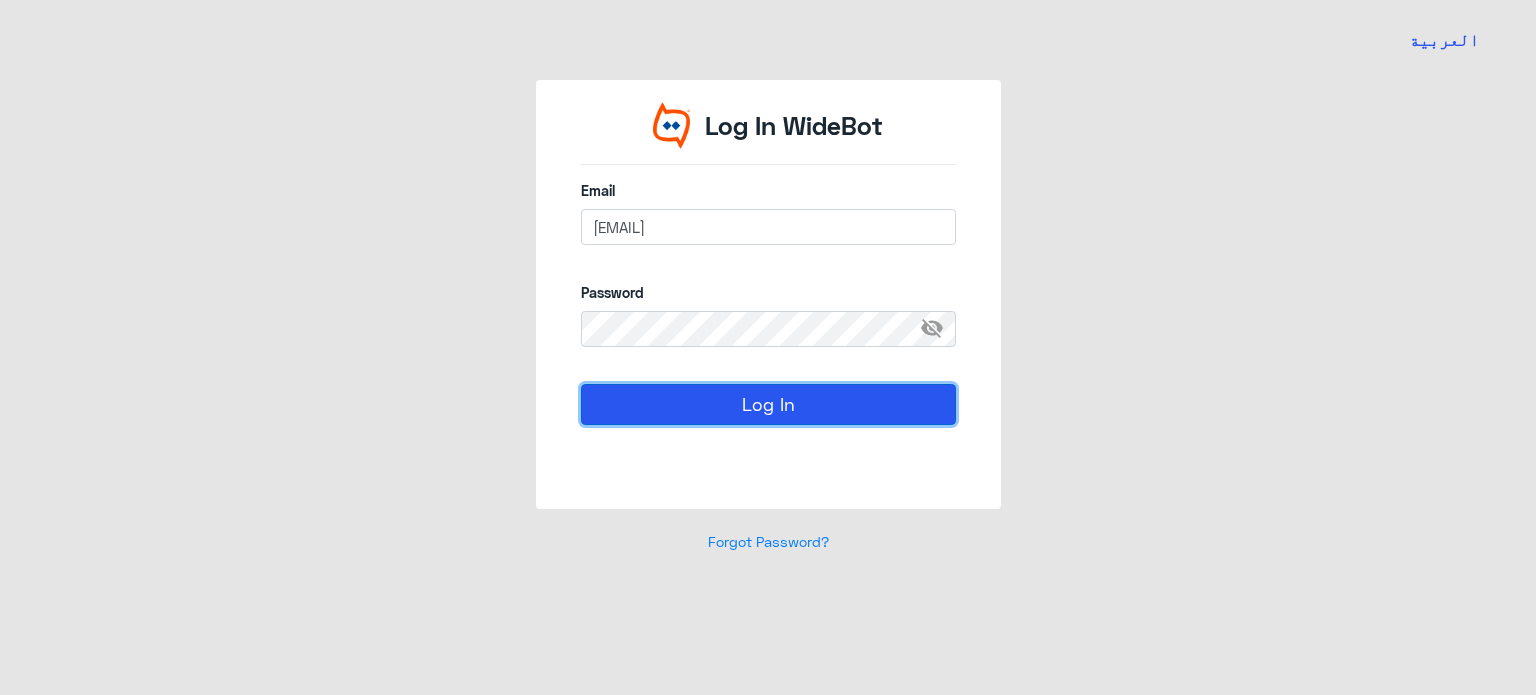 click on "Log In" at bounding box center (768, 404) 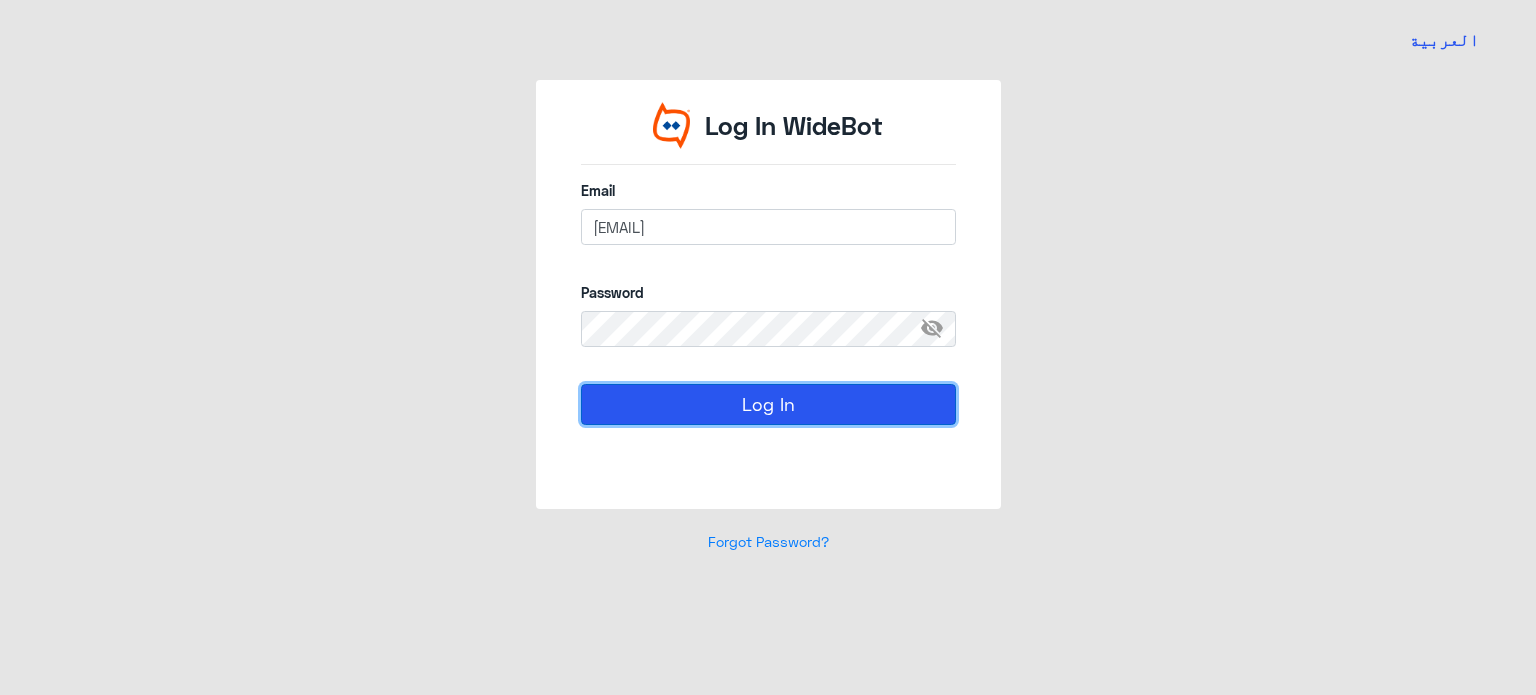 click on "Log In" at bounding box center [768, 404] 